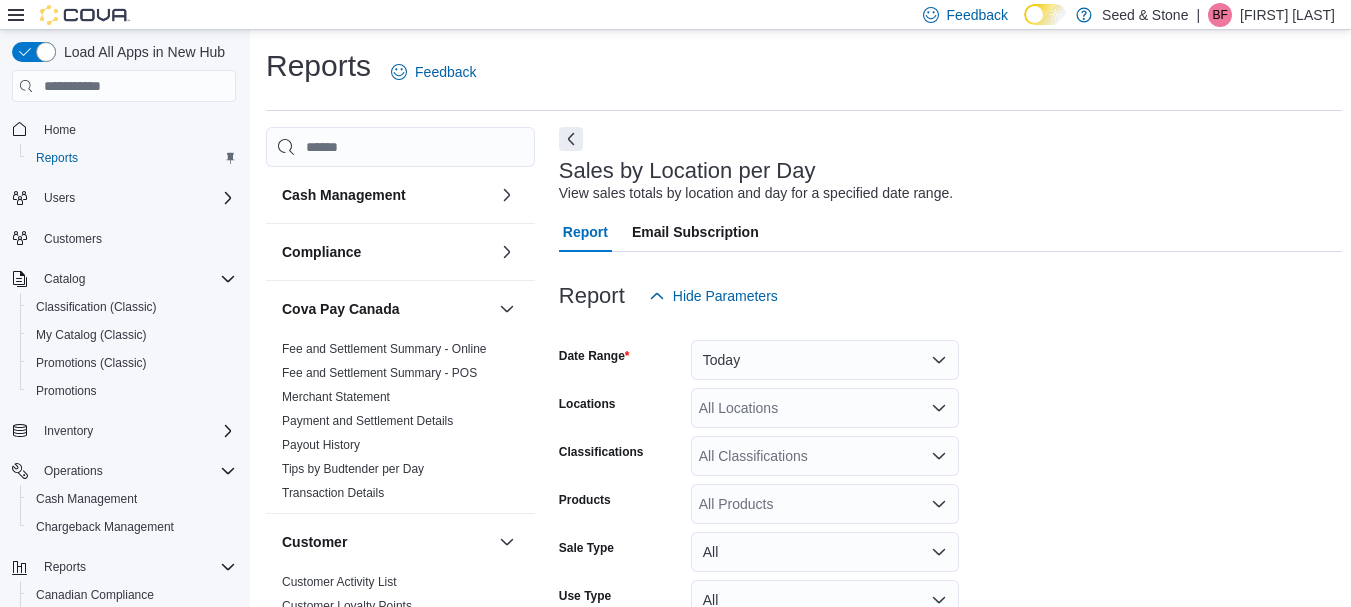 scroll, scrollTop: 667, scrollLeft: 0, axis: vertical 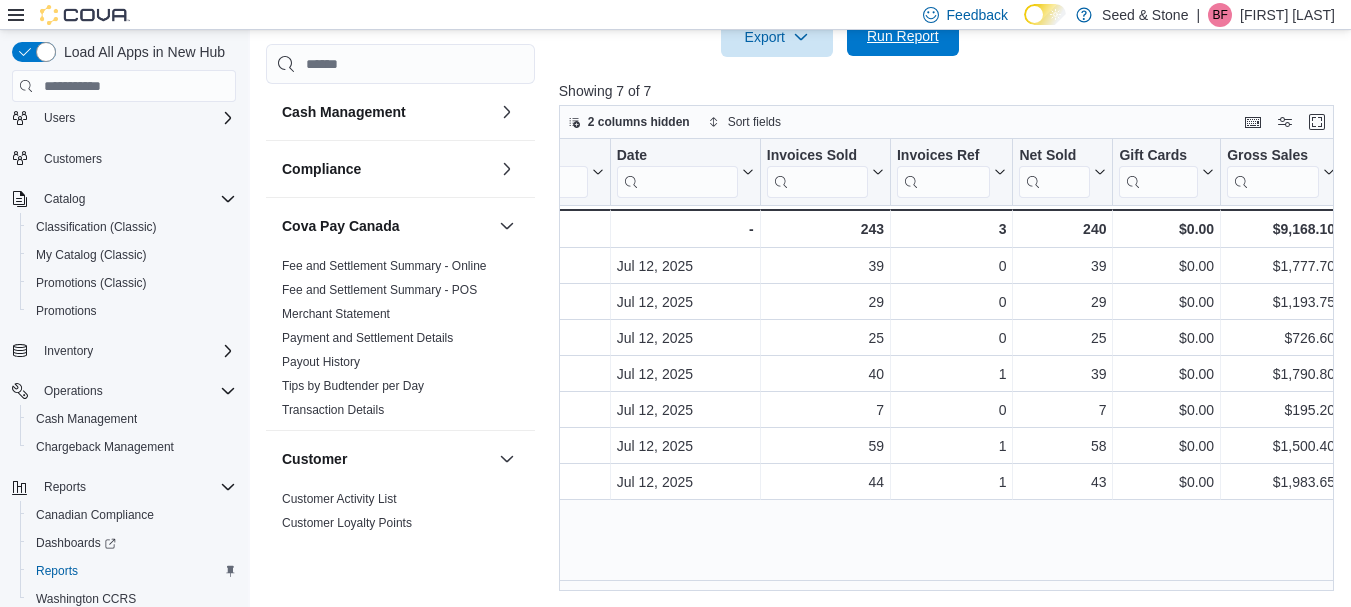 click on "Run Report" at bounding box center [903, 36] 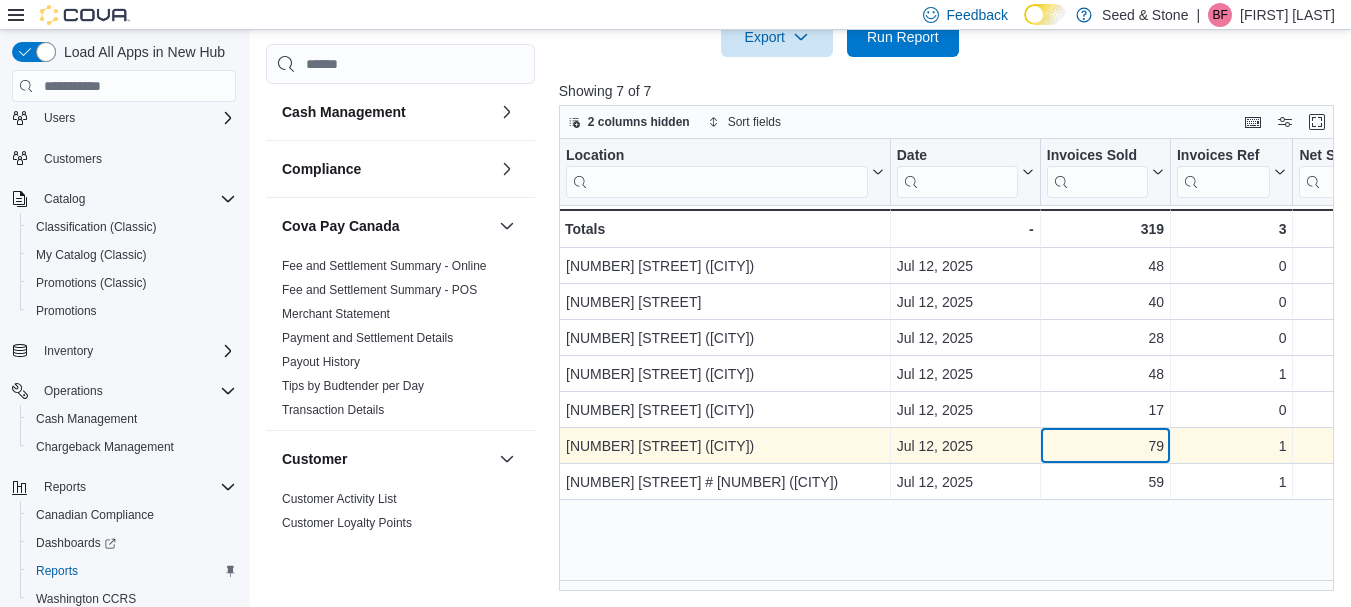 click on "79" at bounding box center [1105, 447] 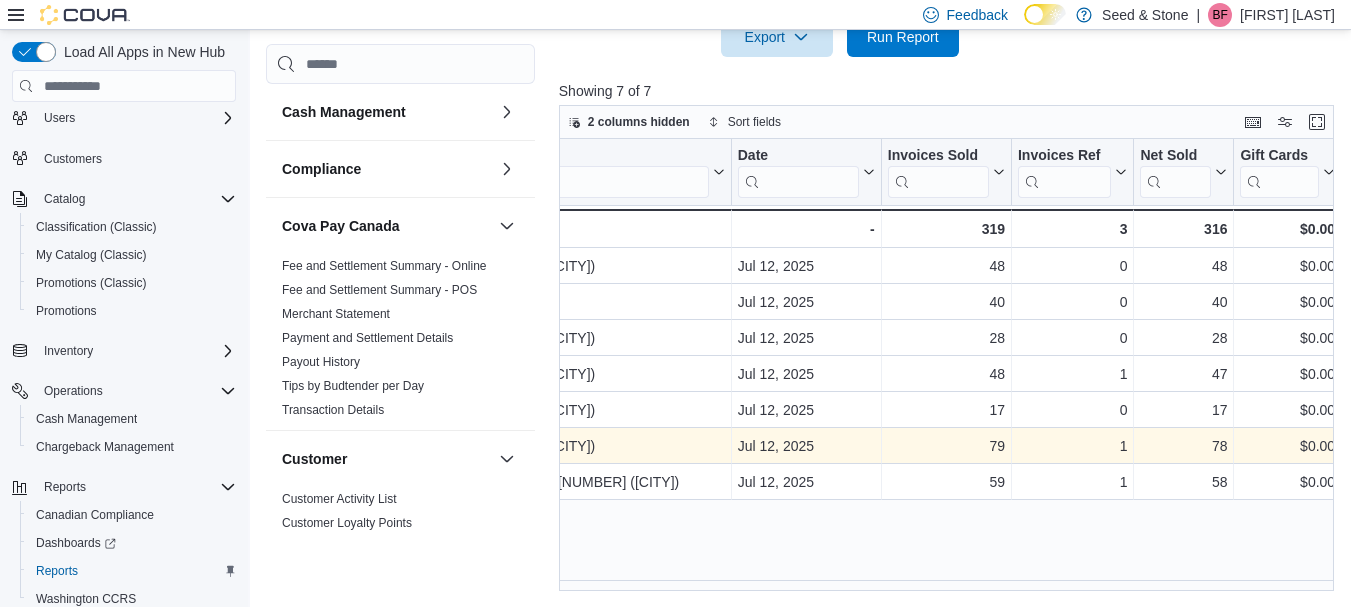 scroll, scrollTop: 0, scrollLeft: 280, axis: horizontal 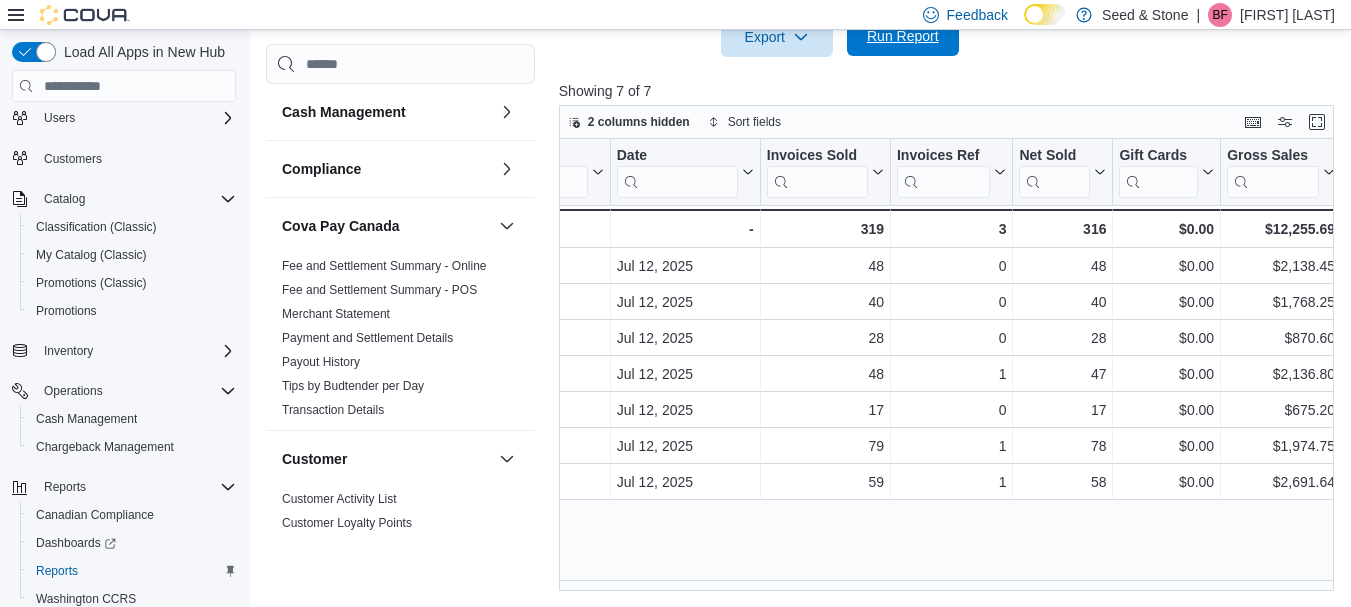 click on "Run Report" at bounding box center (903, 36) 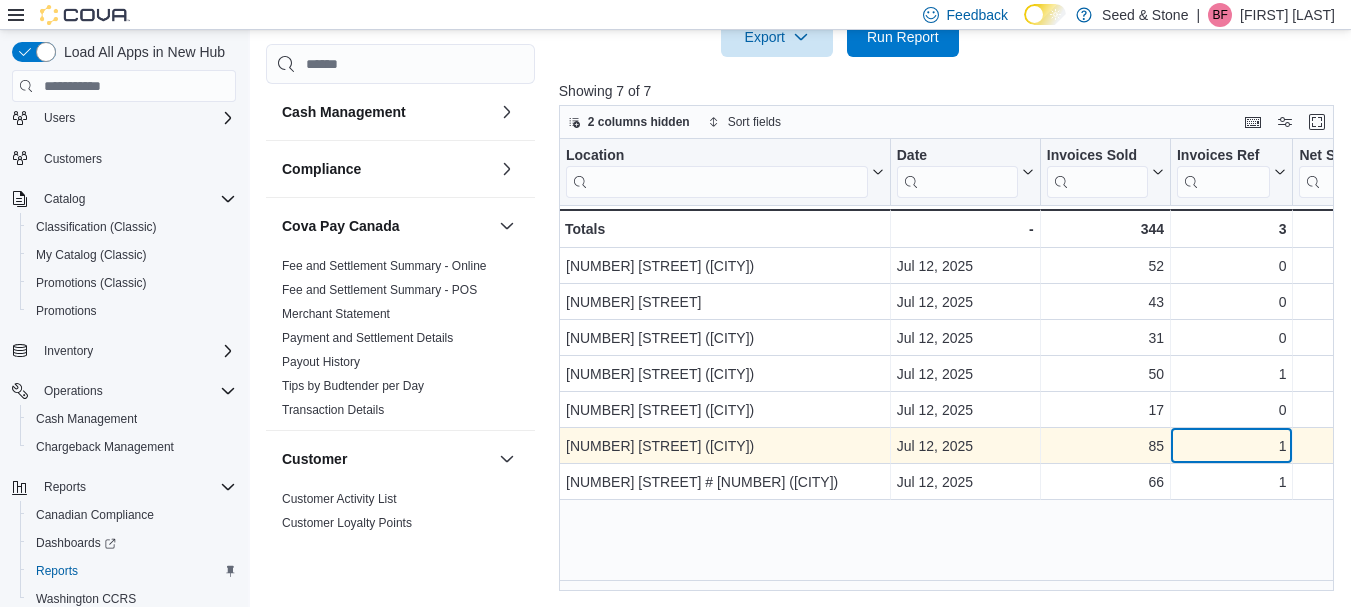 click on "1" at bounding box center (1231, 447) 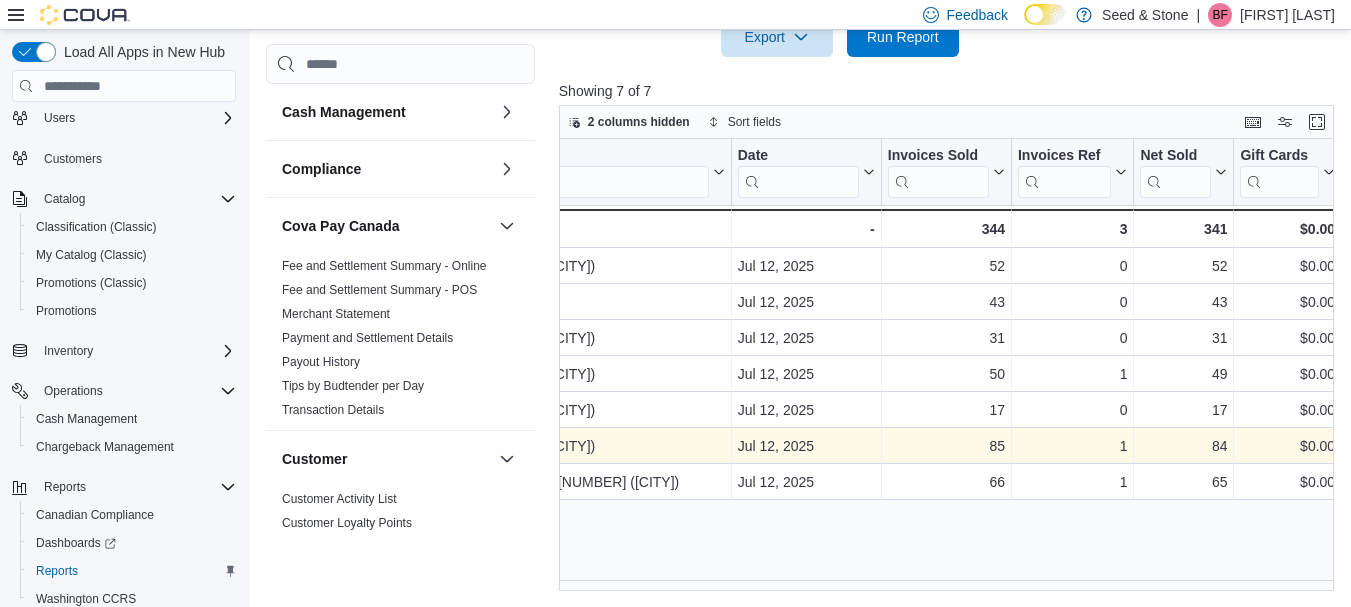 scroll, scrollTop: 0, scrollLeft: 380, axis: horizontal 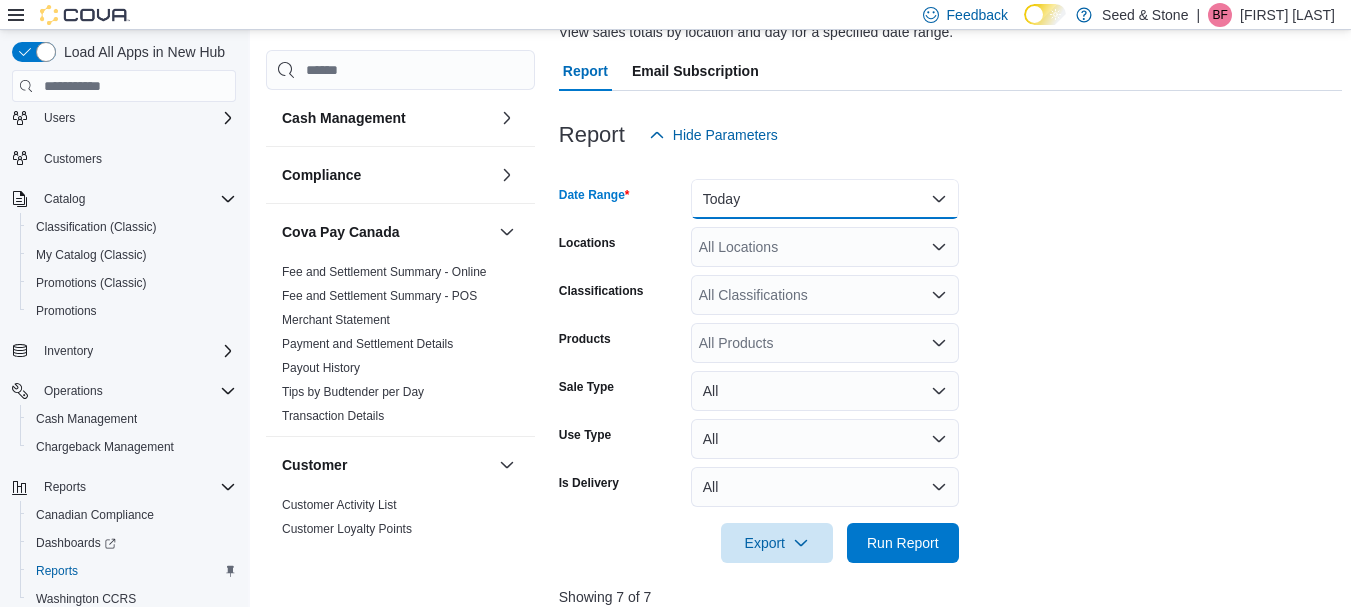click on "Today" at bounding box center [825, 199] 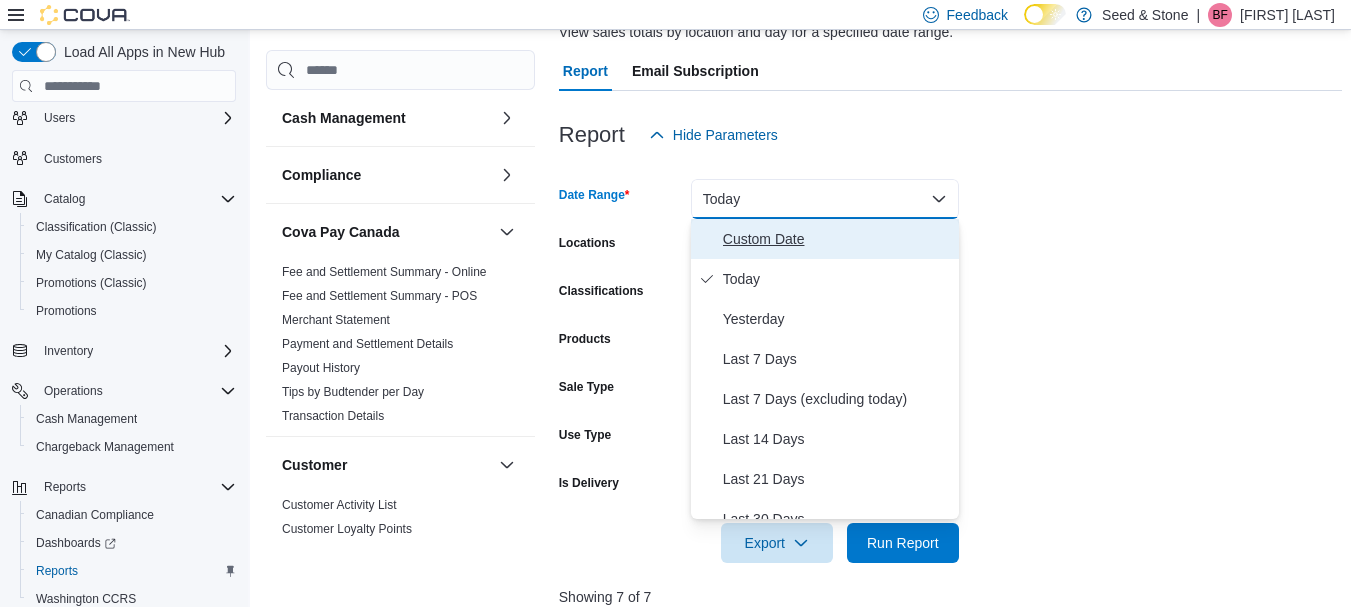 click on "Custom Date" at bounding box center [837, 239] 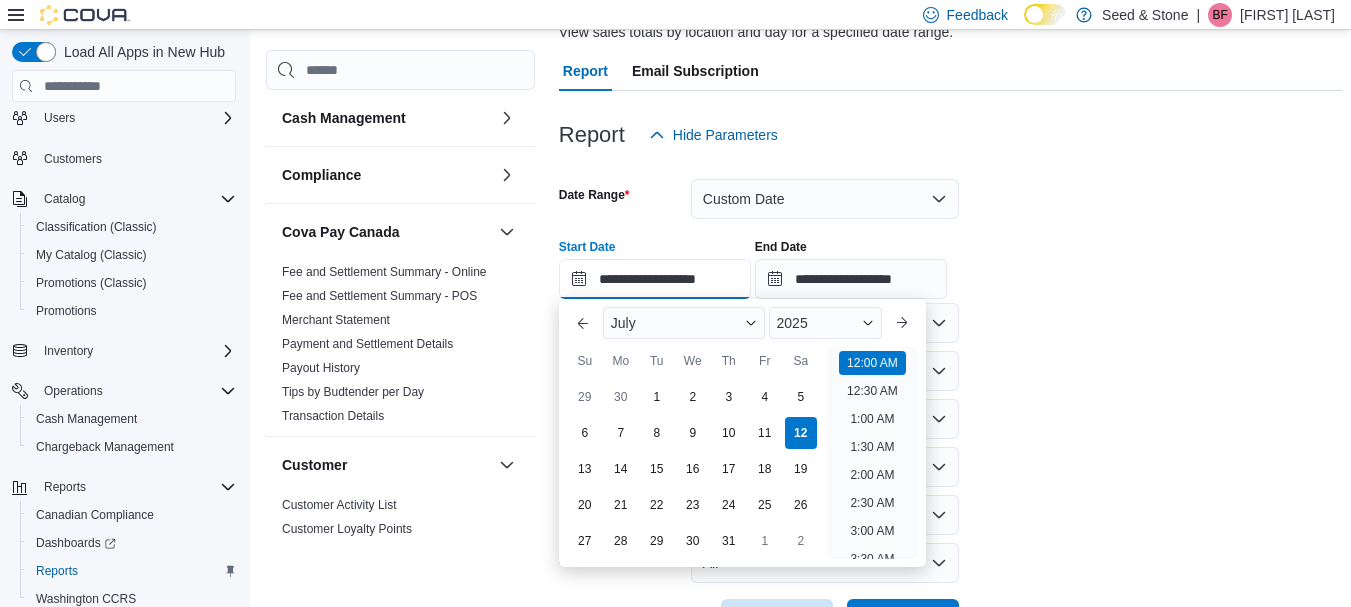 click on "**********" at bounding box center [655, 279] 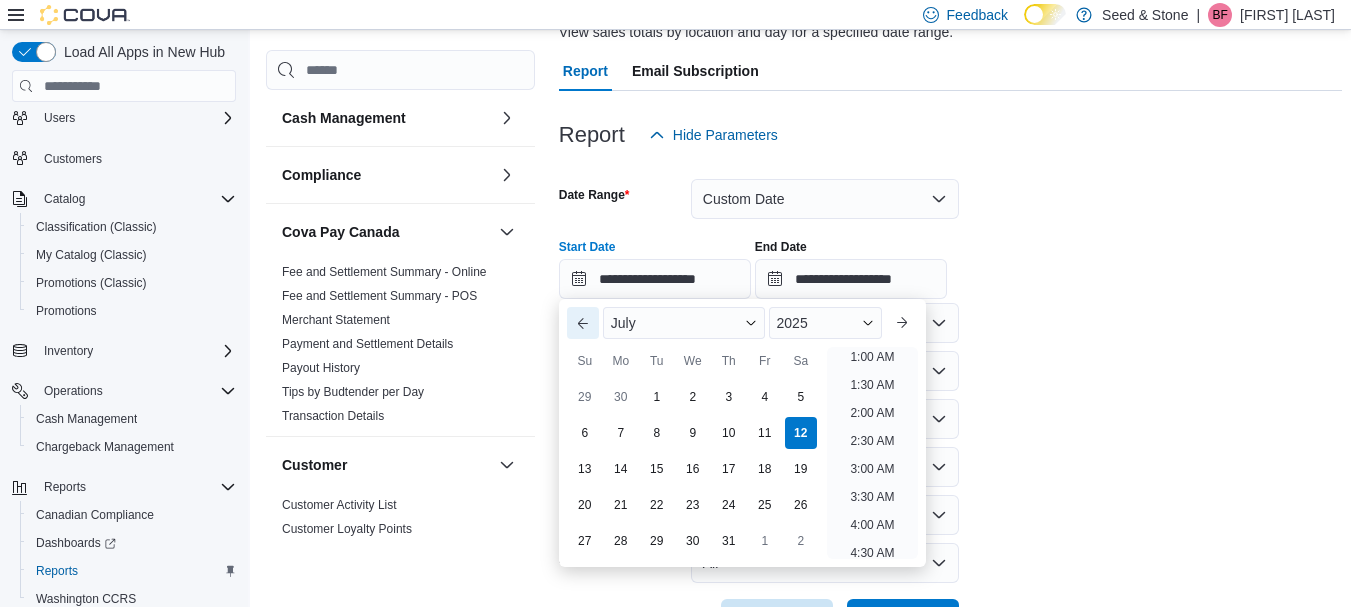 click on "Previous Month" at bounding box center [583, 323] 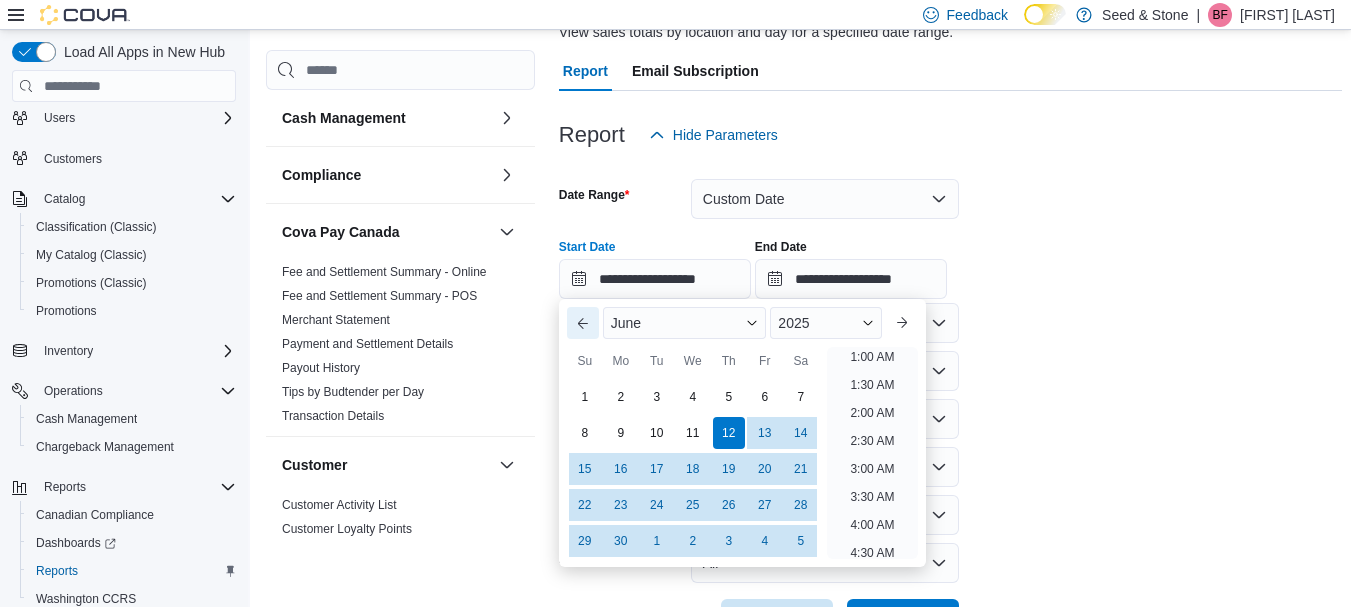 scroll, scrollTop: 4, scrollLeft: 0, axis: vertical 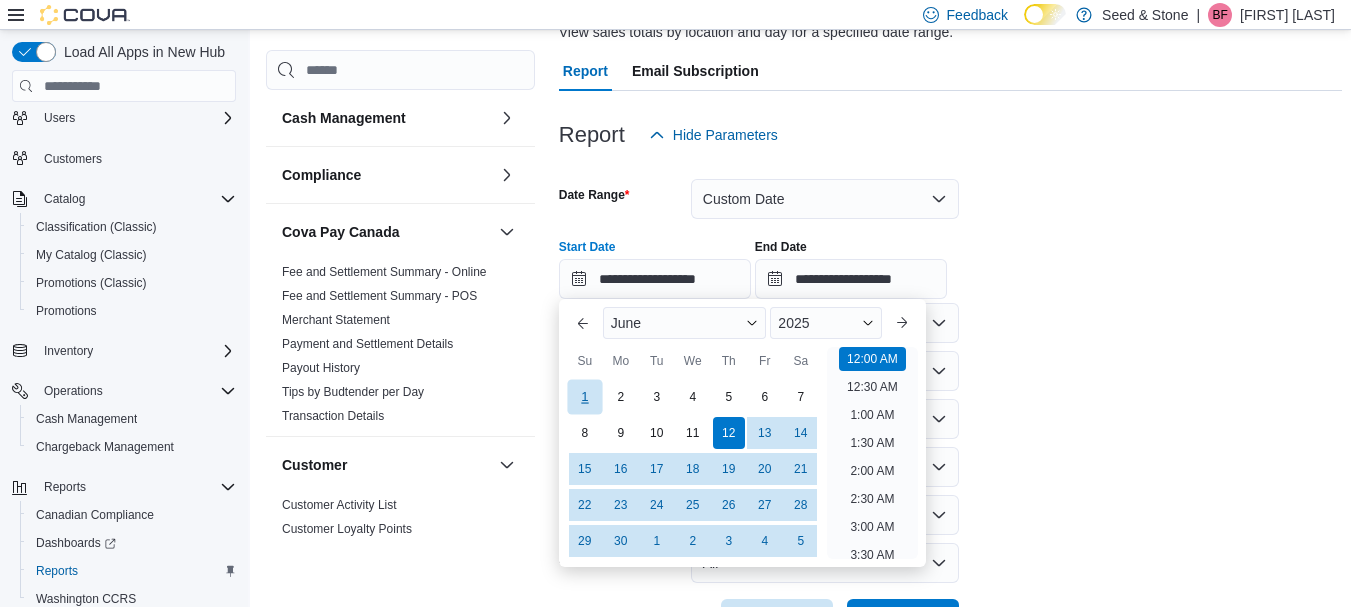 click on "1" at bounding box center (584, 397) 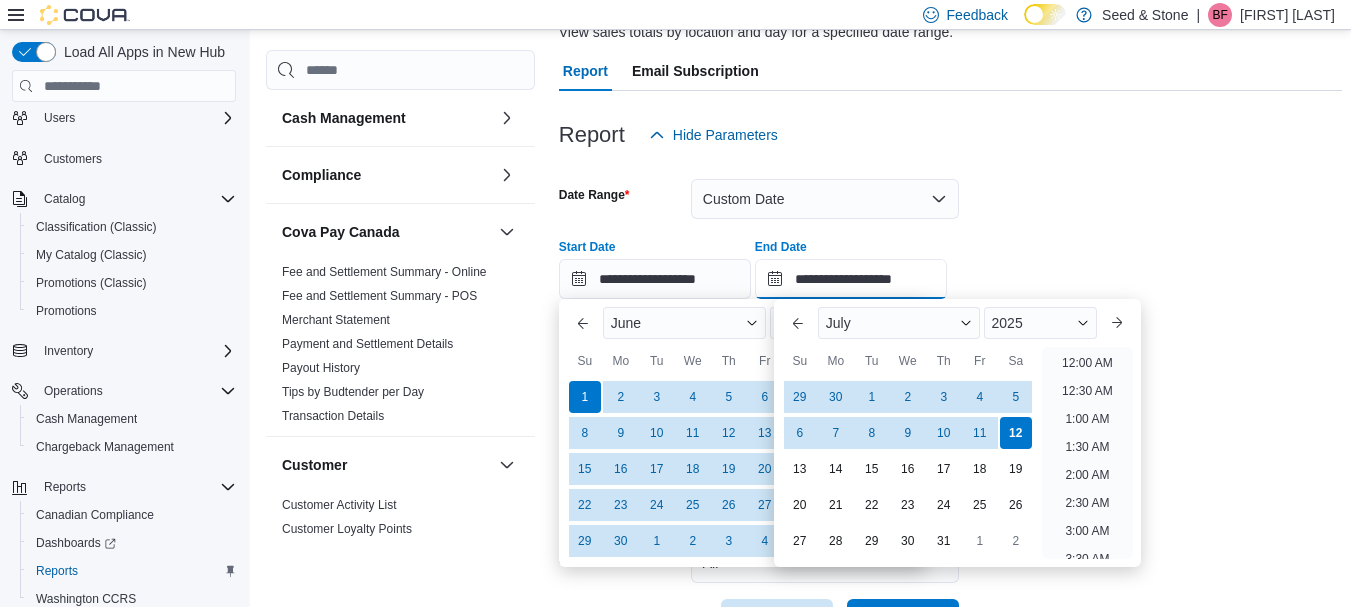 click on "**********" at bounding box center [851, 279] 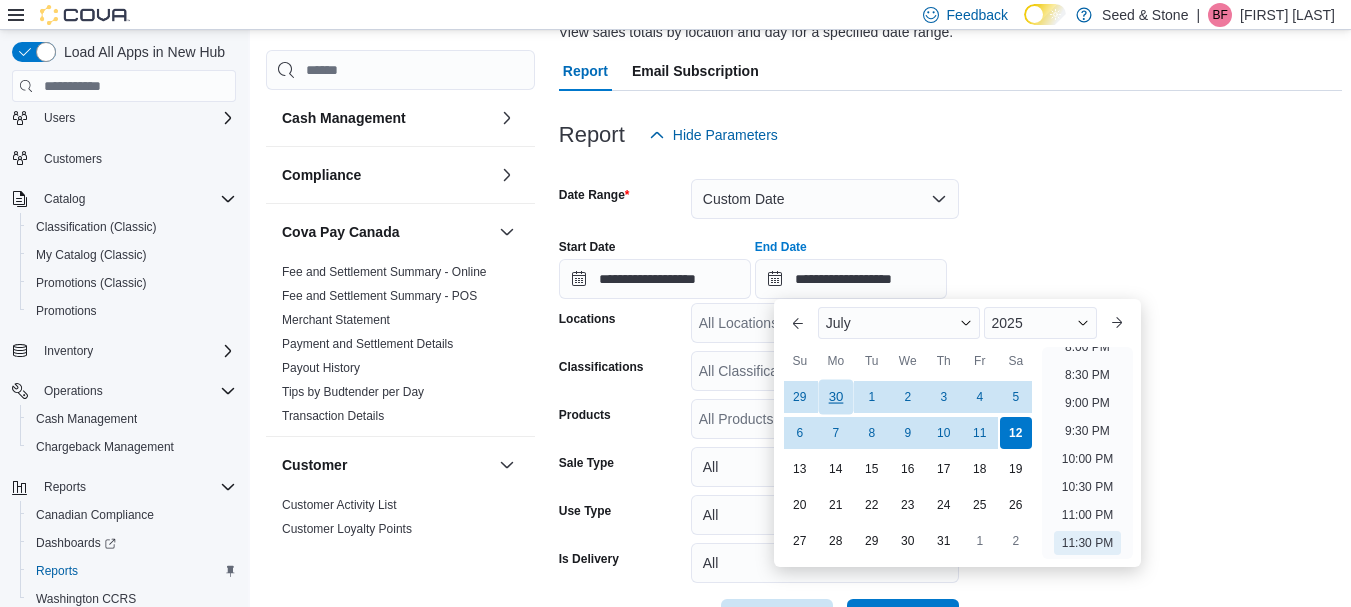 click on "30" at bounding box center [835, 397] 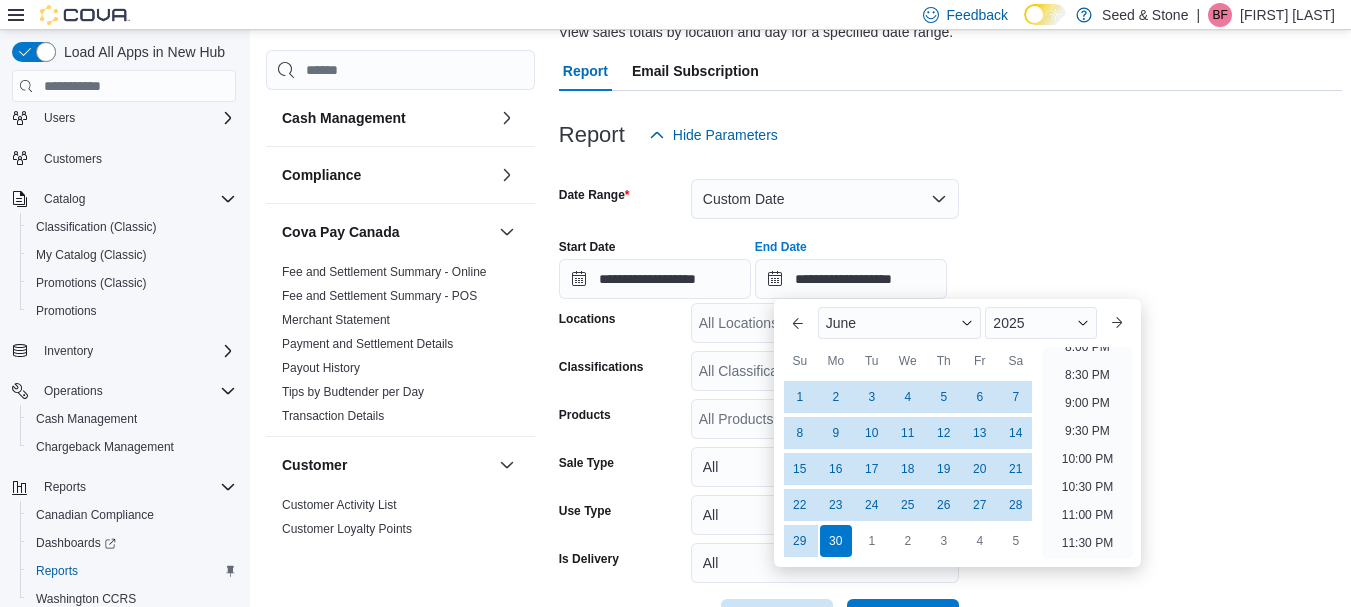 click on "**********" at bounding box center (950, 261) 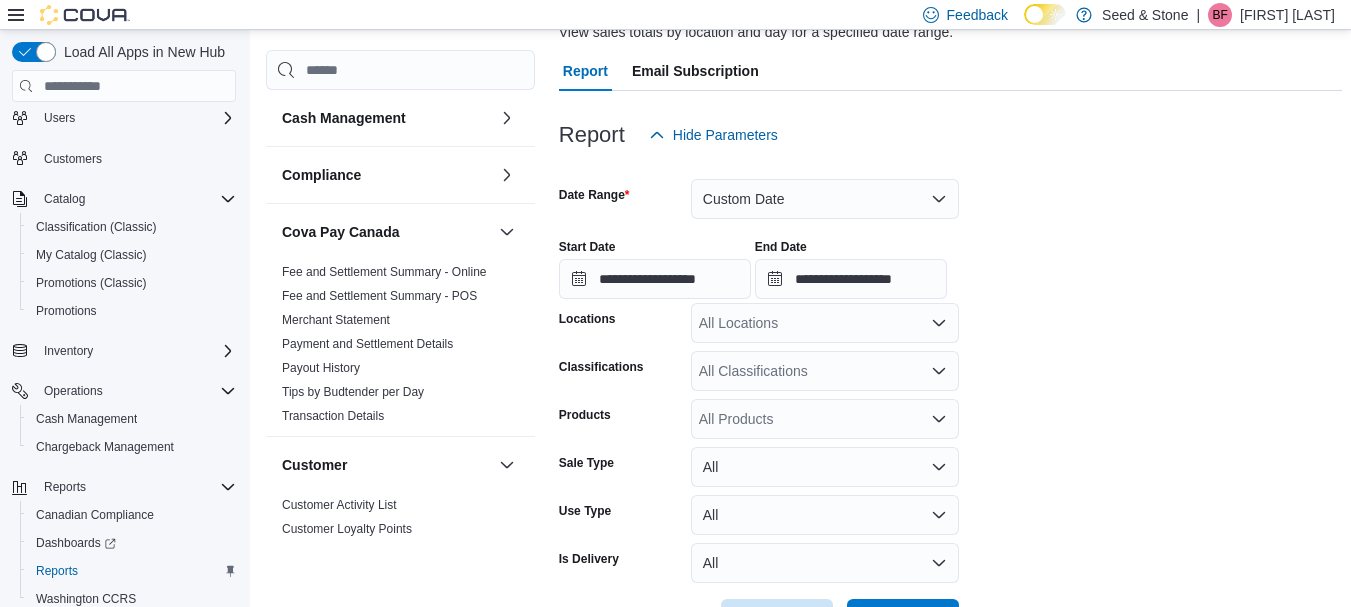 scroll, scrollTop: 298, scrollLeft: 0, axis: vertical 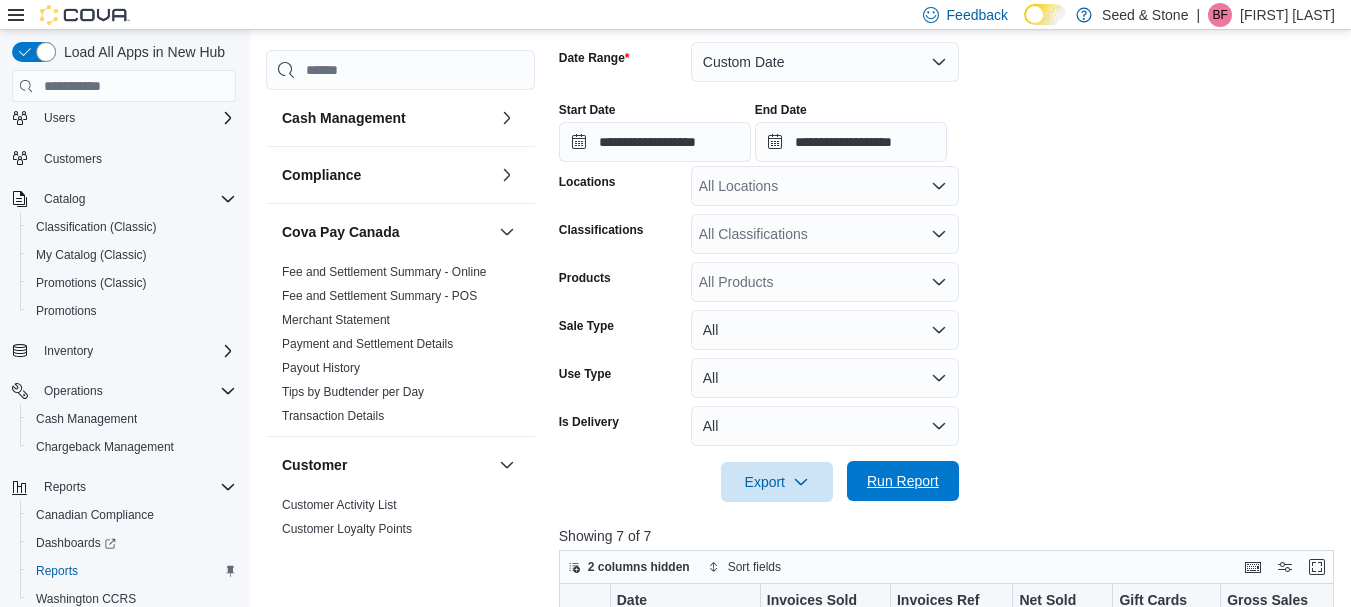 click on "Run Report" at bounding box center [903, 481] 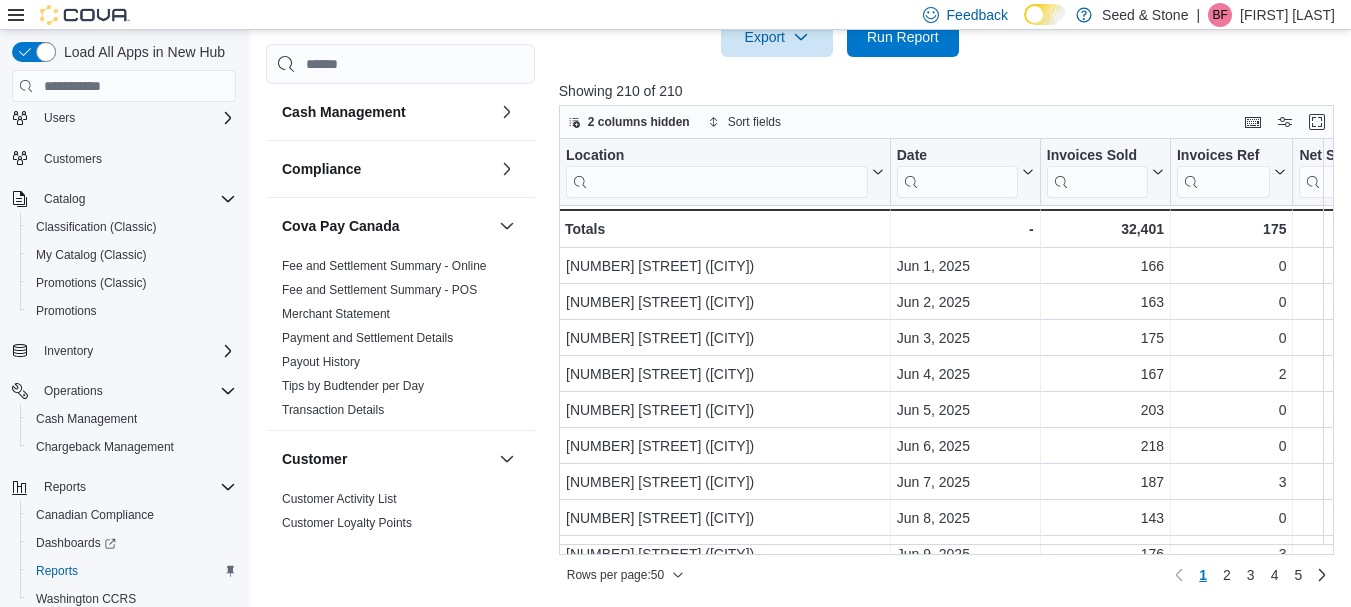 scroll, scrollTop: 743, scrollLeft: 0, axis: vertical 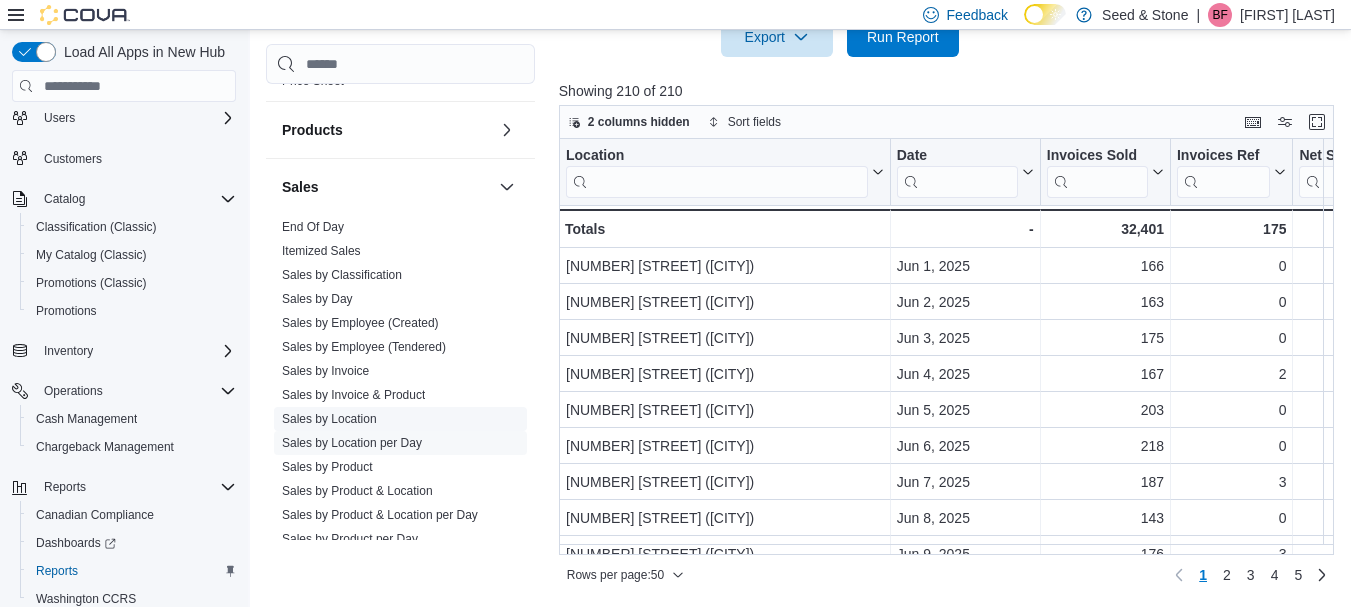 click on "Sales by Location" at bounding box center [329, 420] 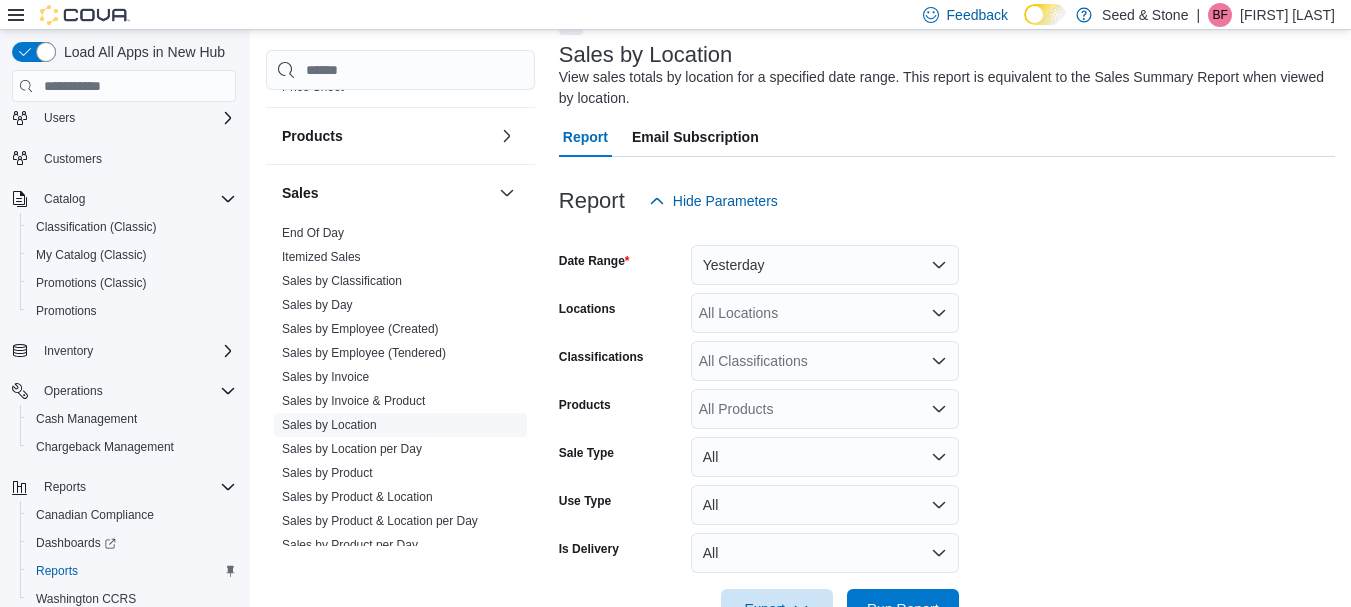 scroll, scrollTop: 67, scrollLeft: 0, axis: vertical 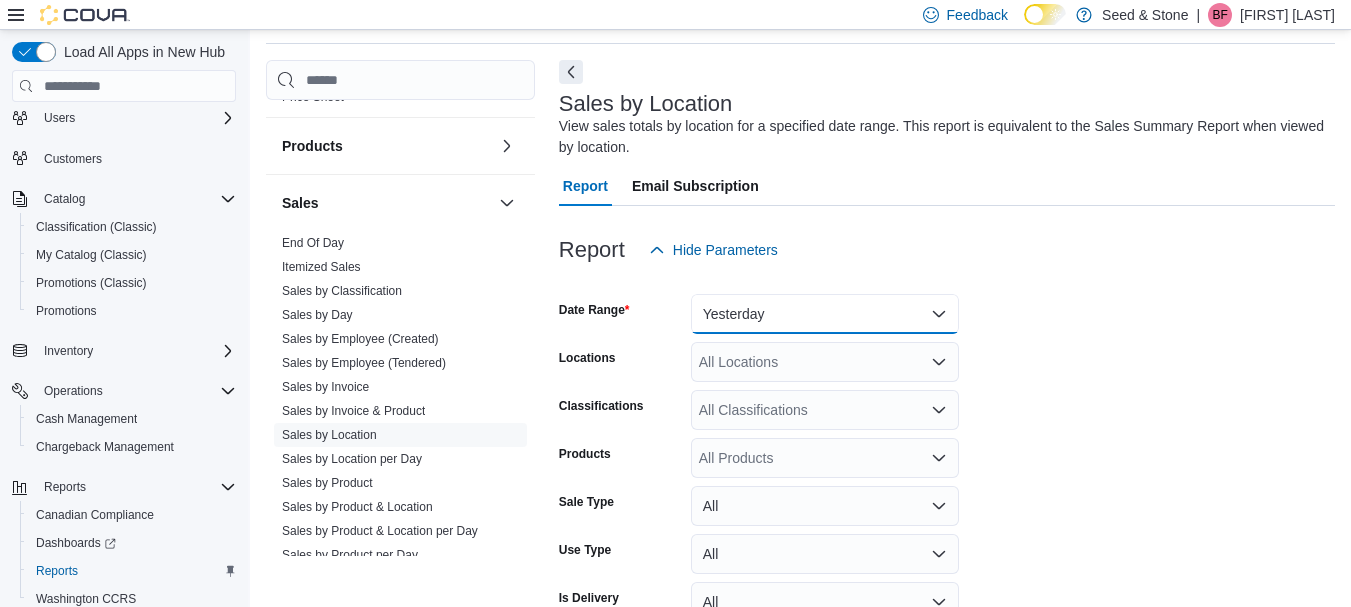 click on "Yesterday" at bounding box center [825, 314] 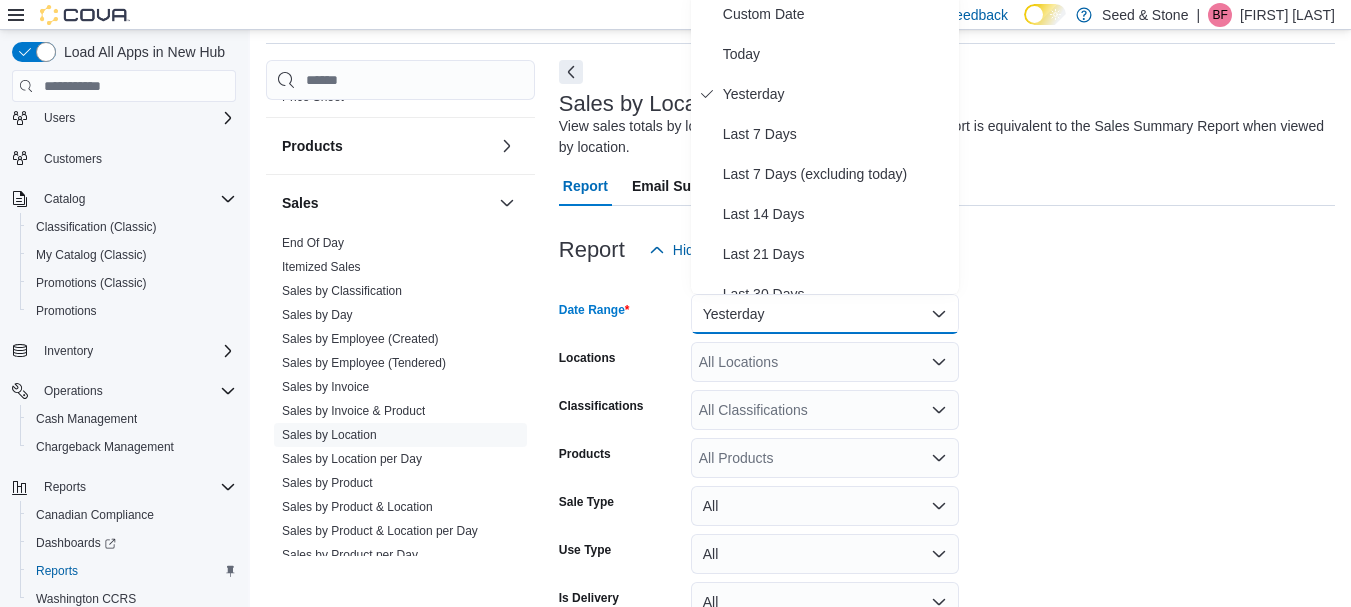 scroll, scrollTop: 61, scrollLeft: 0, axis: vertical 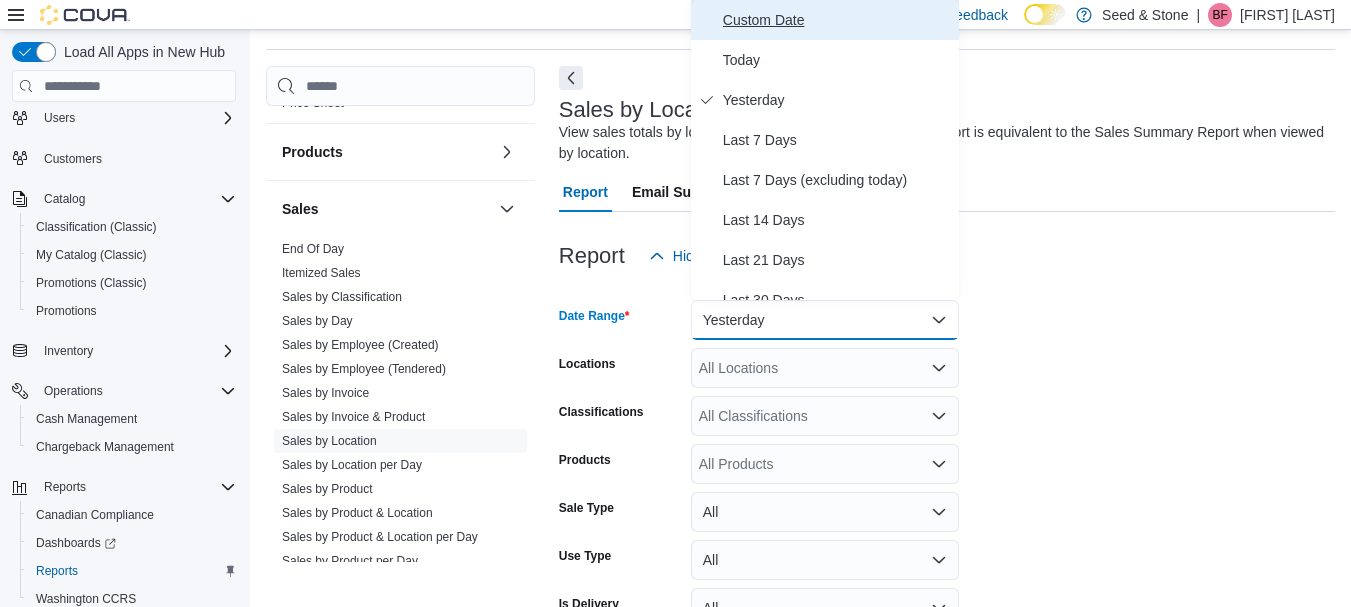 click on "Custom Date" at bounding box center [837, 20] 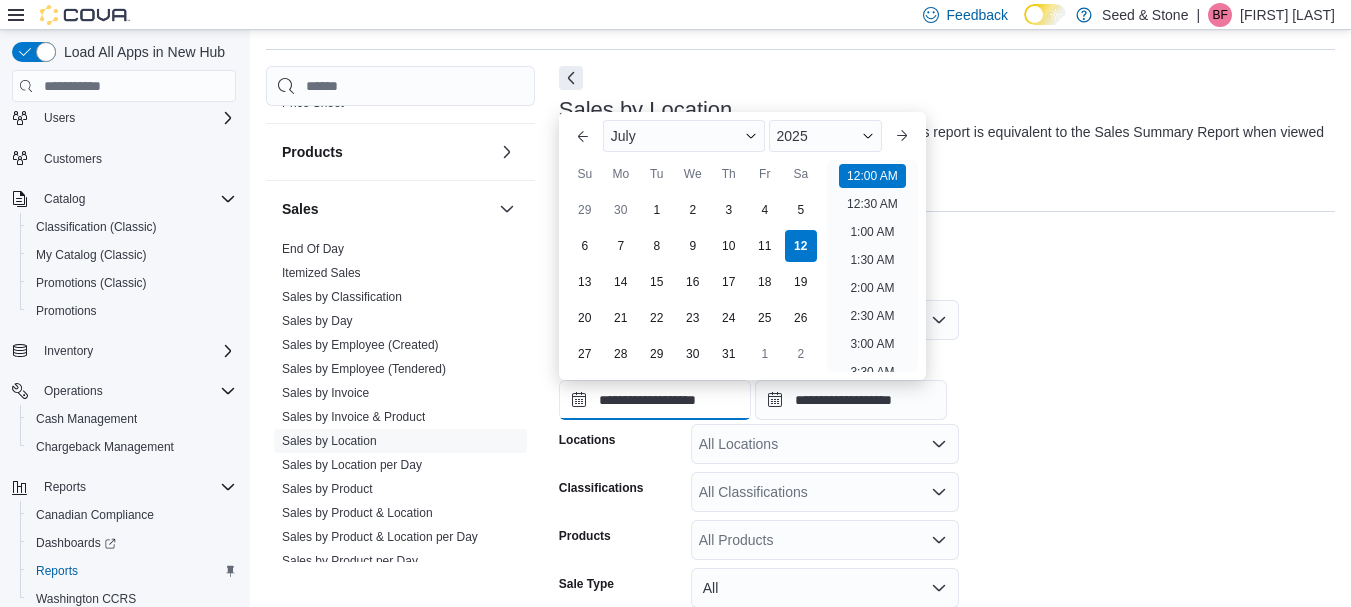 click on "**********" at bounding box center [655, 400] 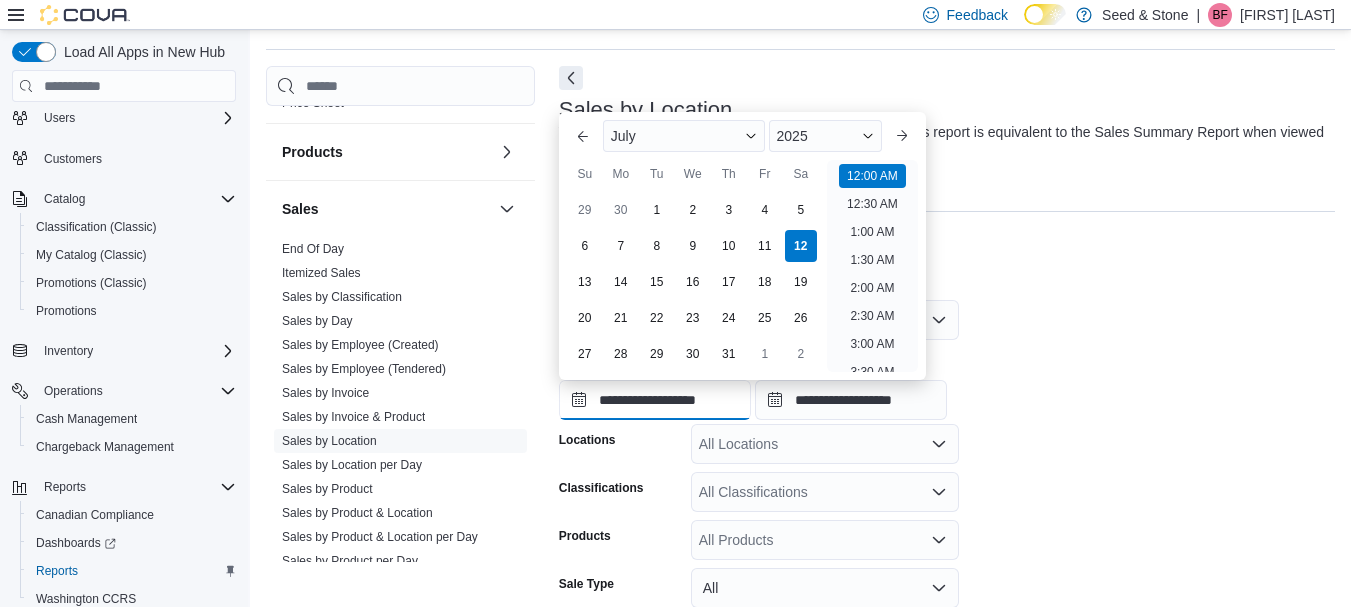 scroll, scrollTop: 62, scrollLeft: 0, axis: vertical 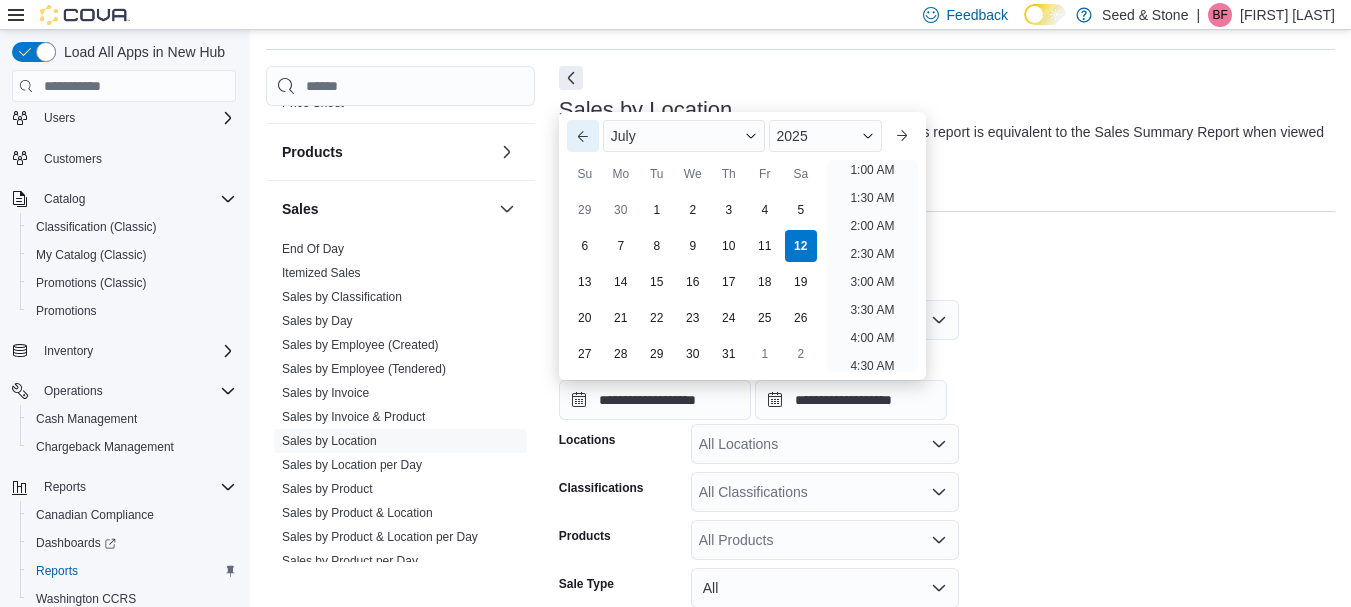 click on "Previous Month" at bounding box center [583, 136] 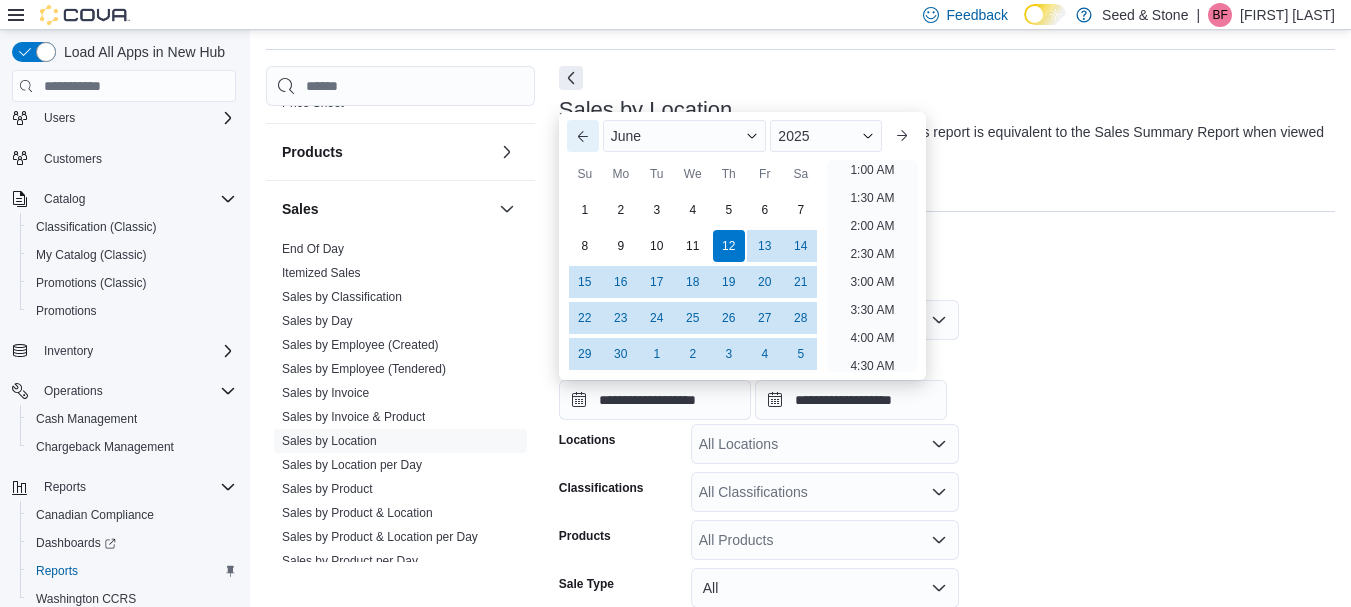scroll, scrollTop: 4, scrollLeft: 0, axis: vertical 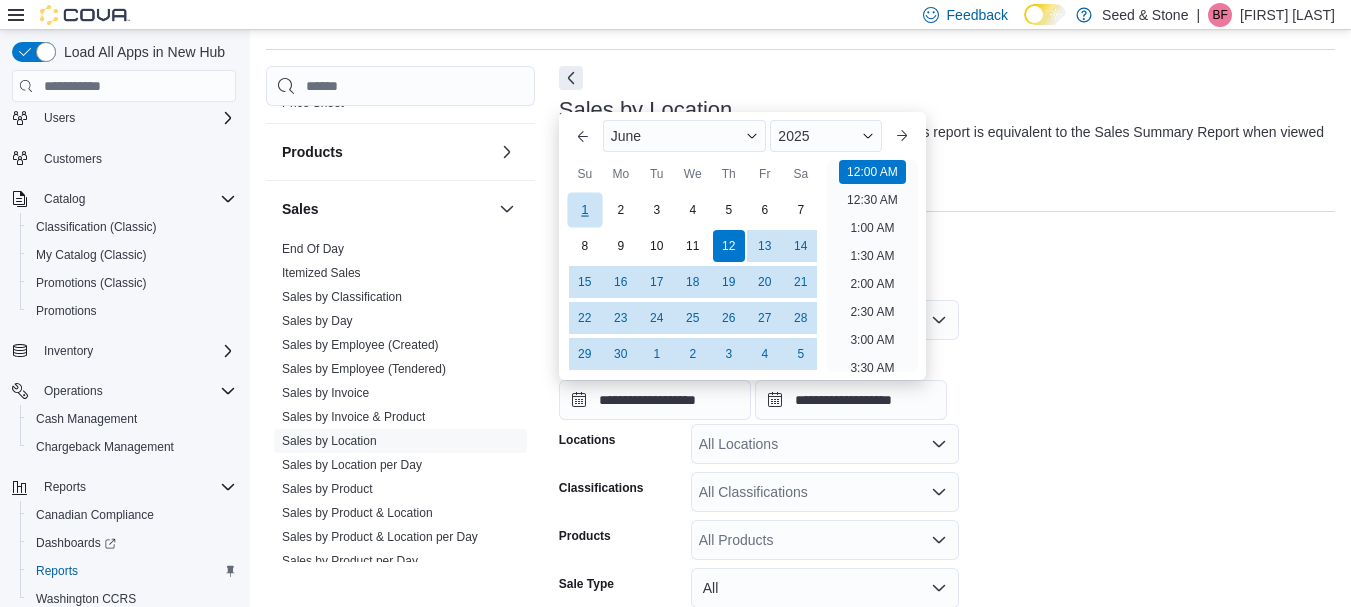 click on "1" at bounding box center (584, 210) 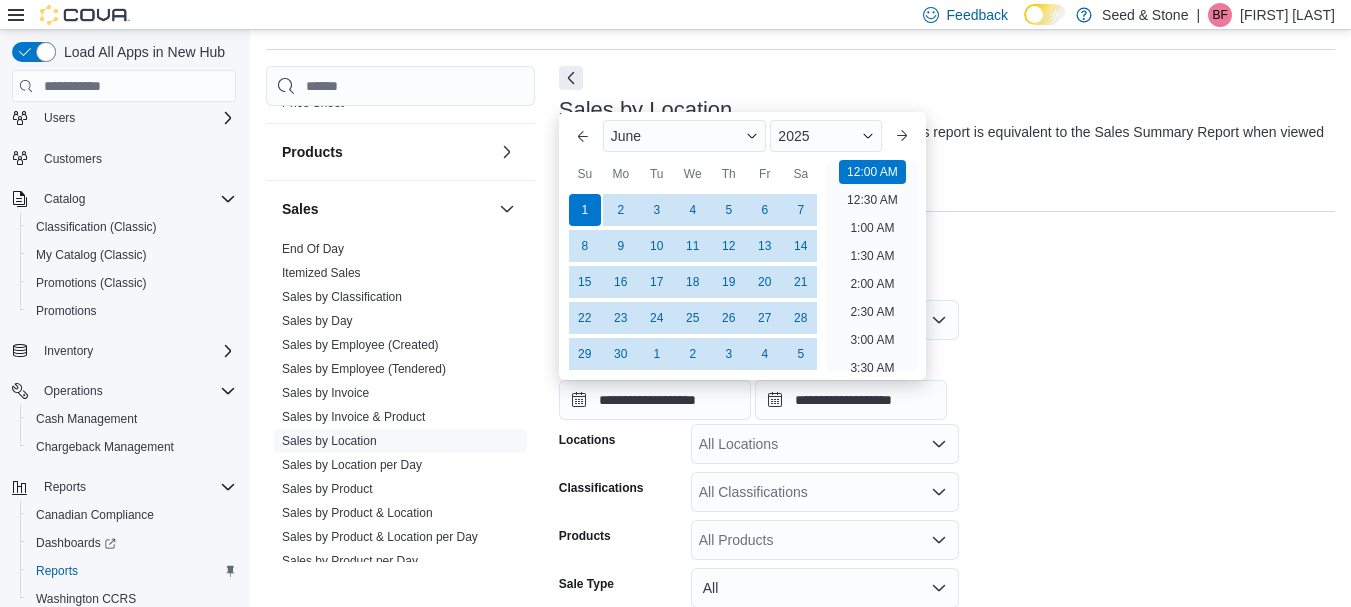 click on "Report Hide Parameters" at bounding box center [947, 256] 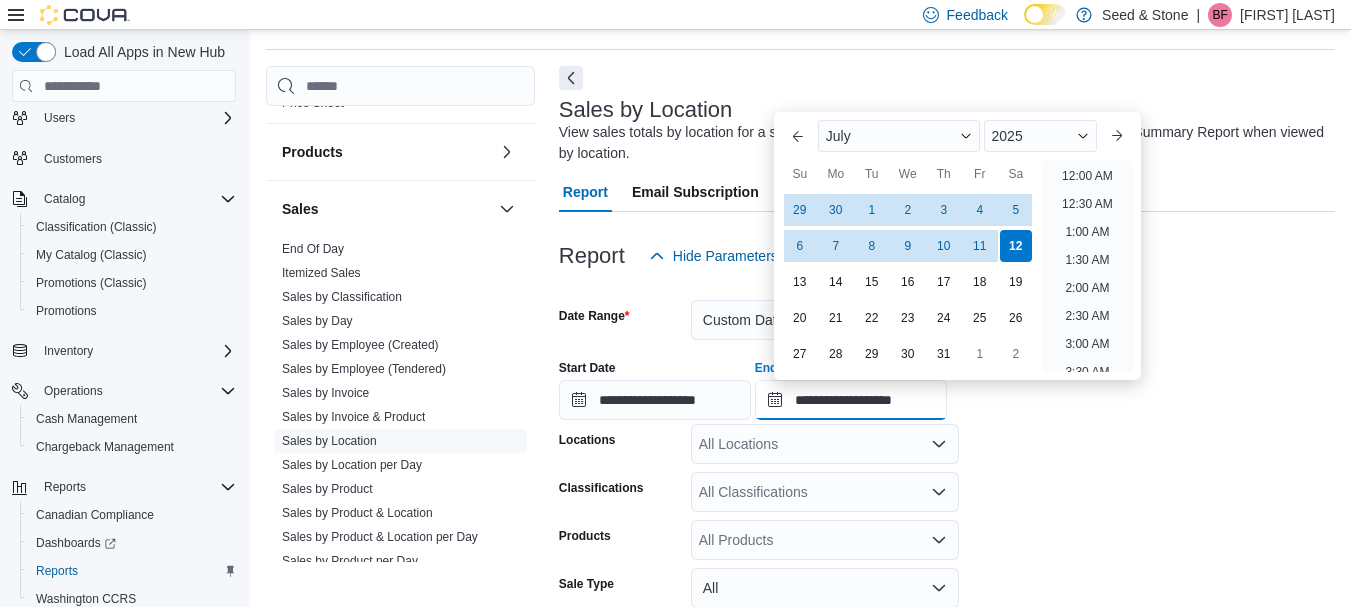 click on "**********" at bounding box center (851, 400) 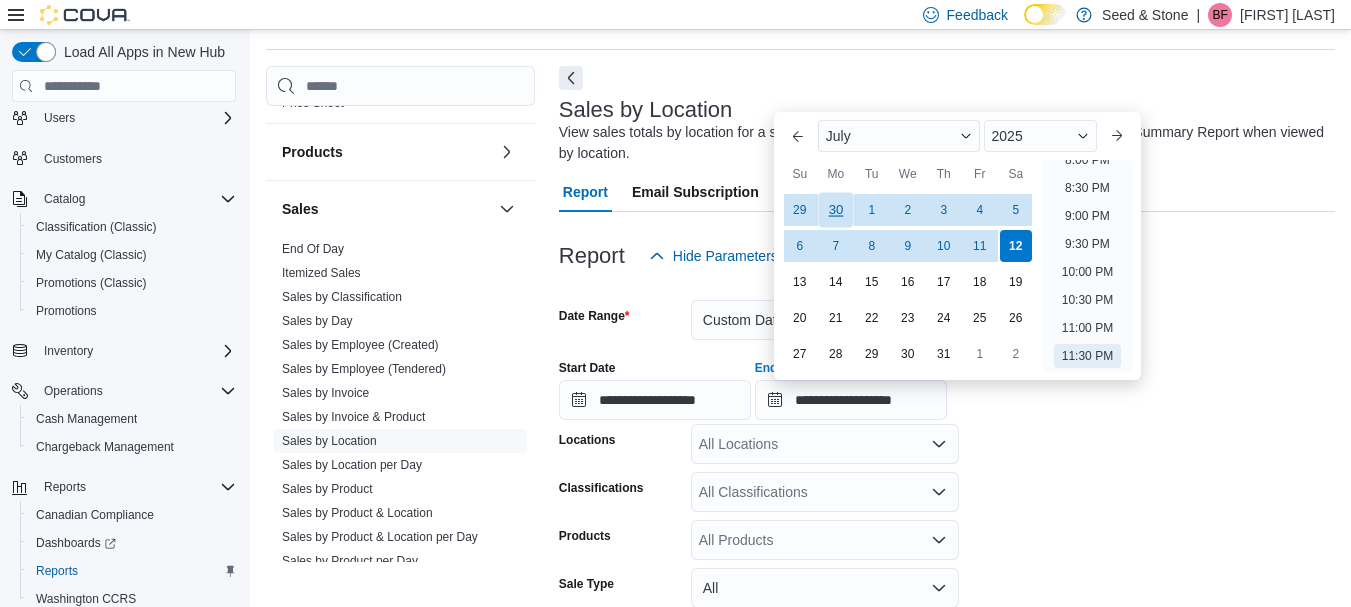 click on "30" at bounding box center [835, 210] 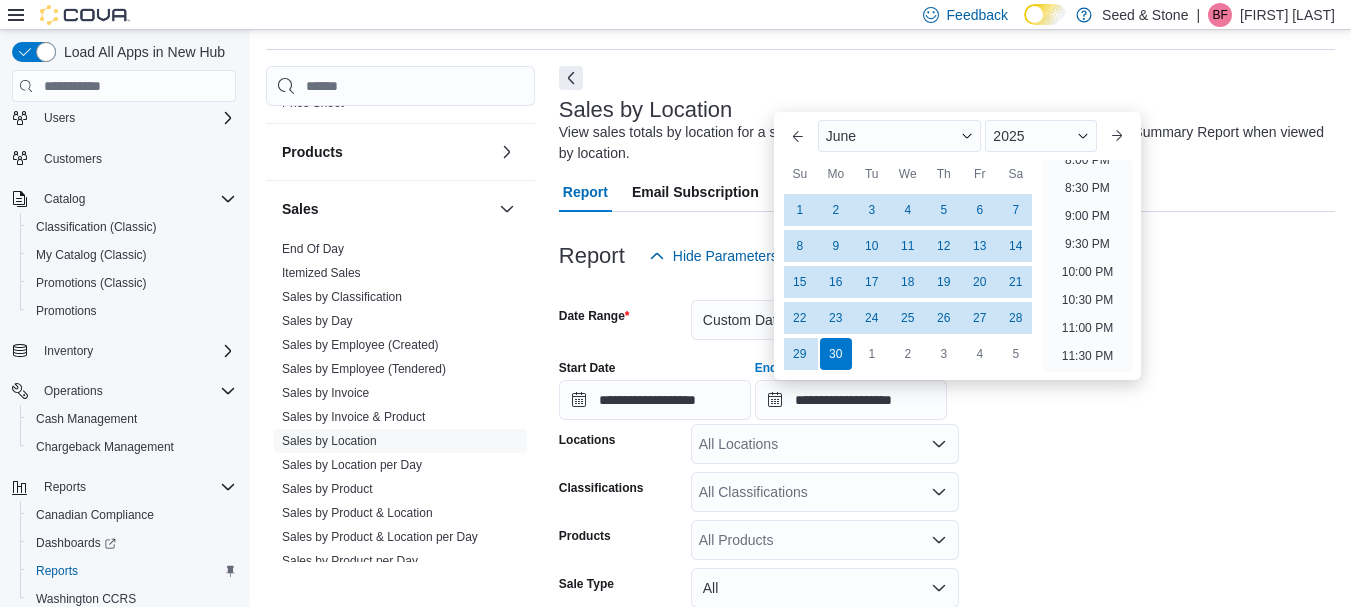 click on "**********" at bounding box center (947, 518) 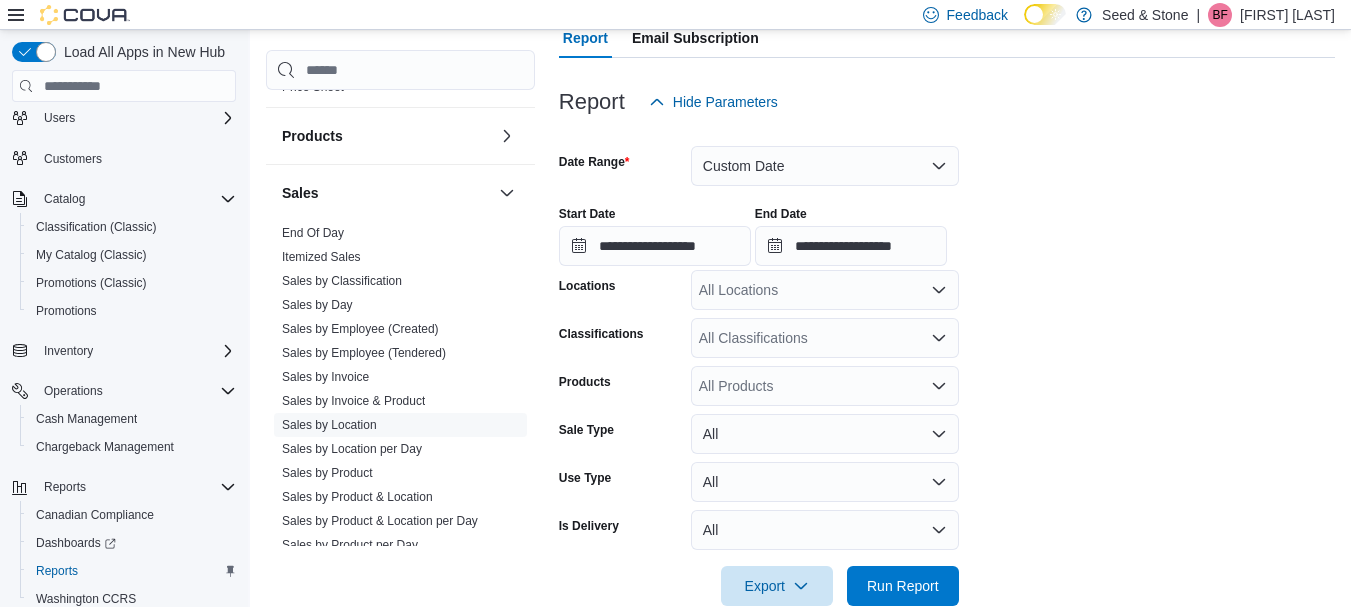 scroll, scrollTop: 254, scrollLeft: 0, axis: vertical 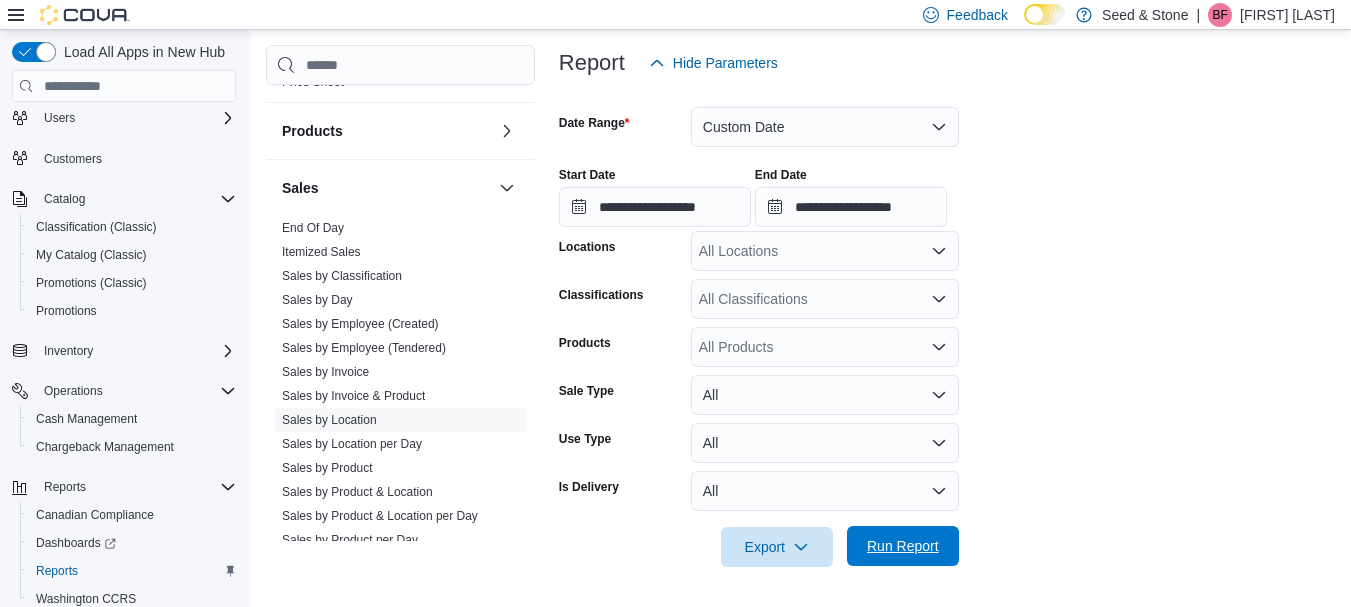 click on "Run Report" at bounding box center [903, 546] 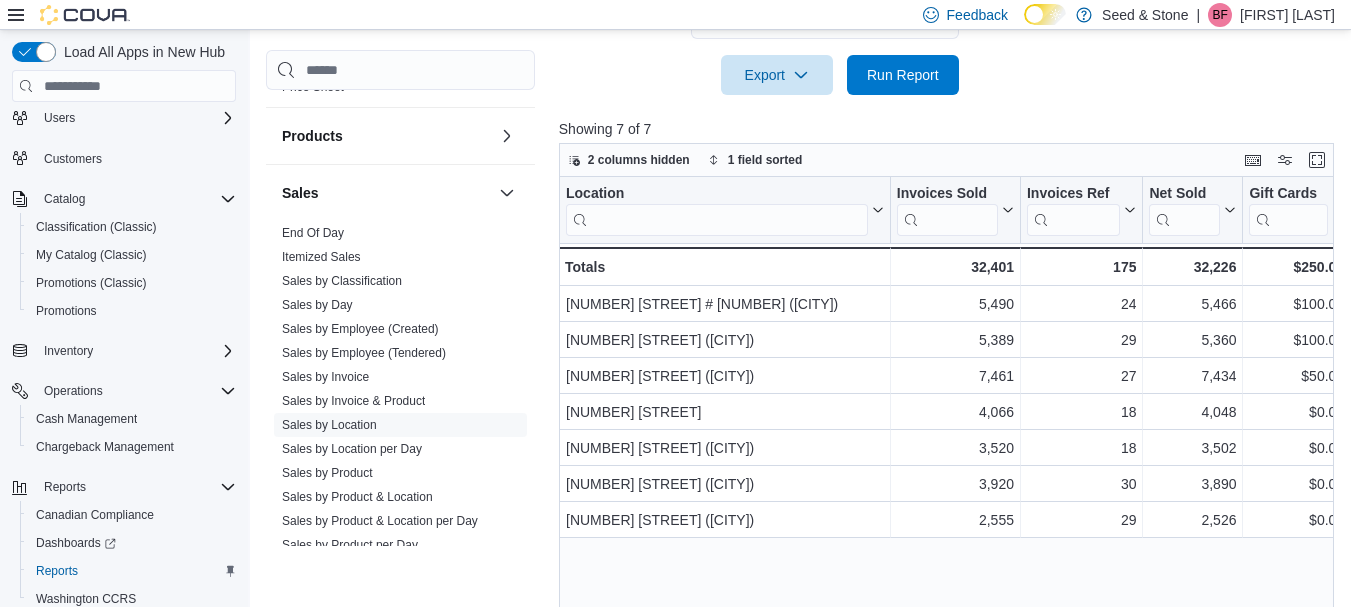 scroll, scrollTop: 724, scrollLeft: 0, axis: vertical 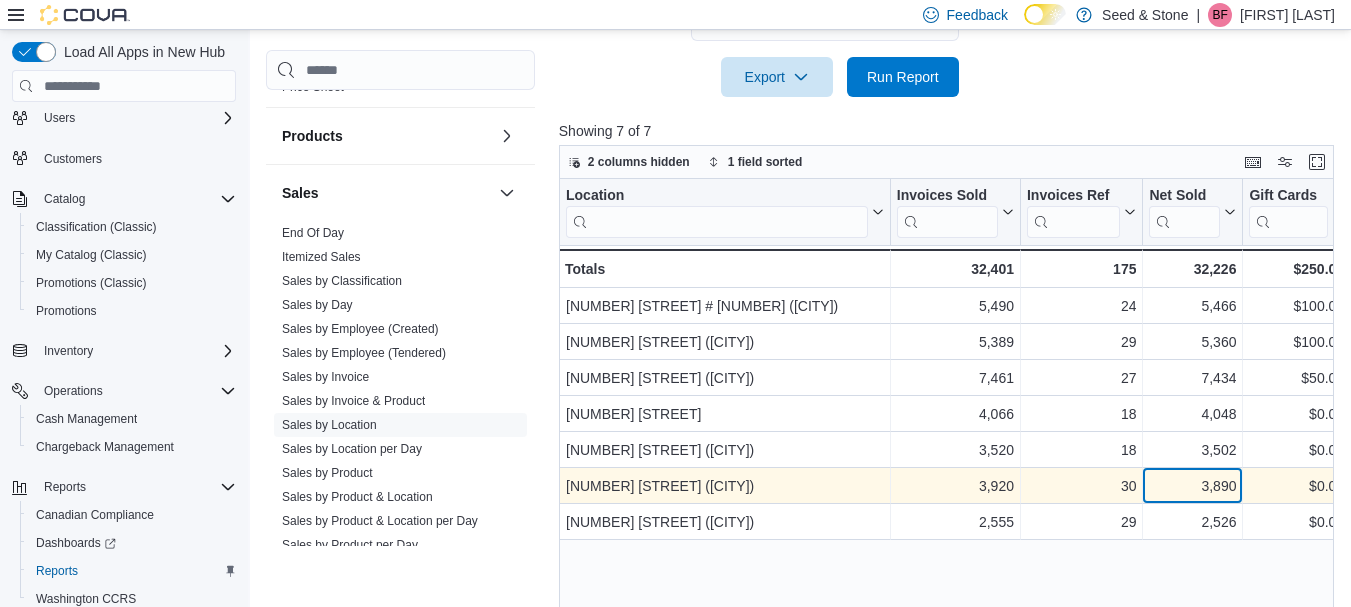 click on "3,890" at bounding box center [1192, 487] 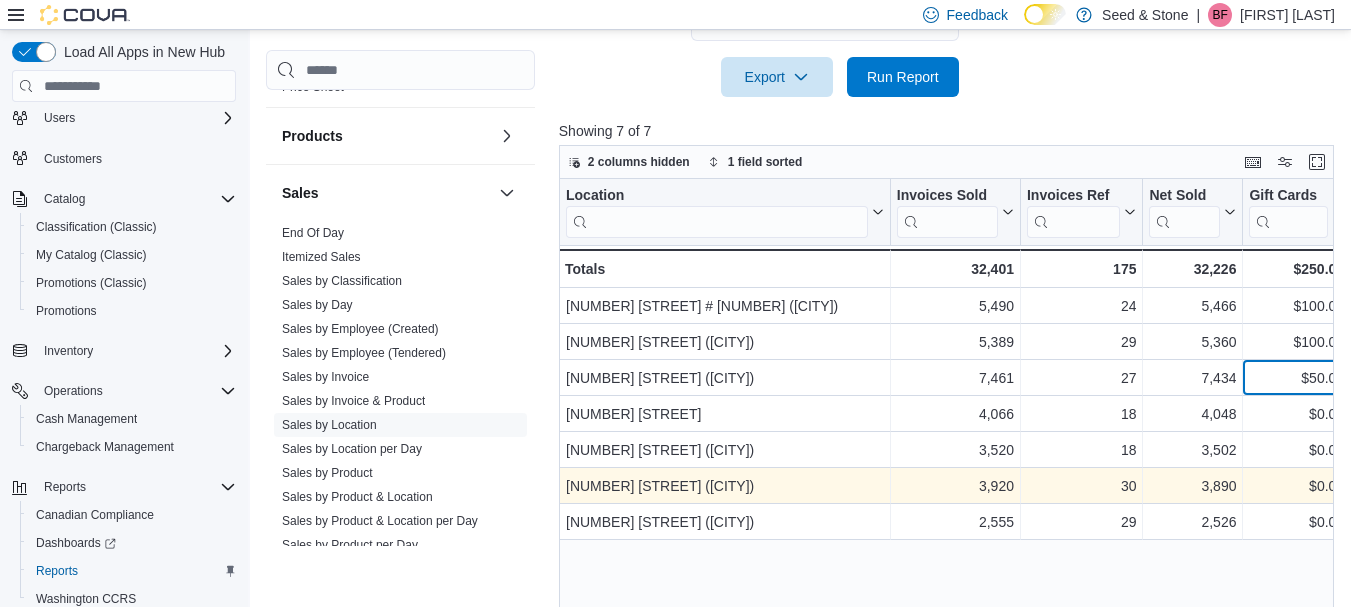 scroll, scrollTop: 0, scrollLeft: 9, axis: horizontal 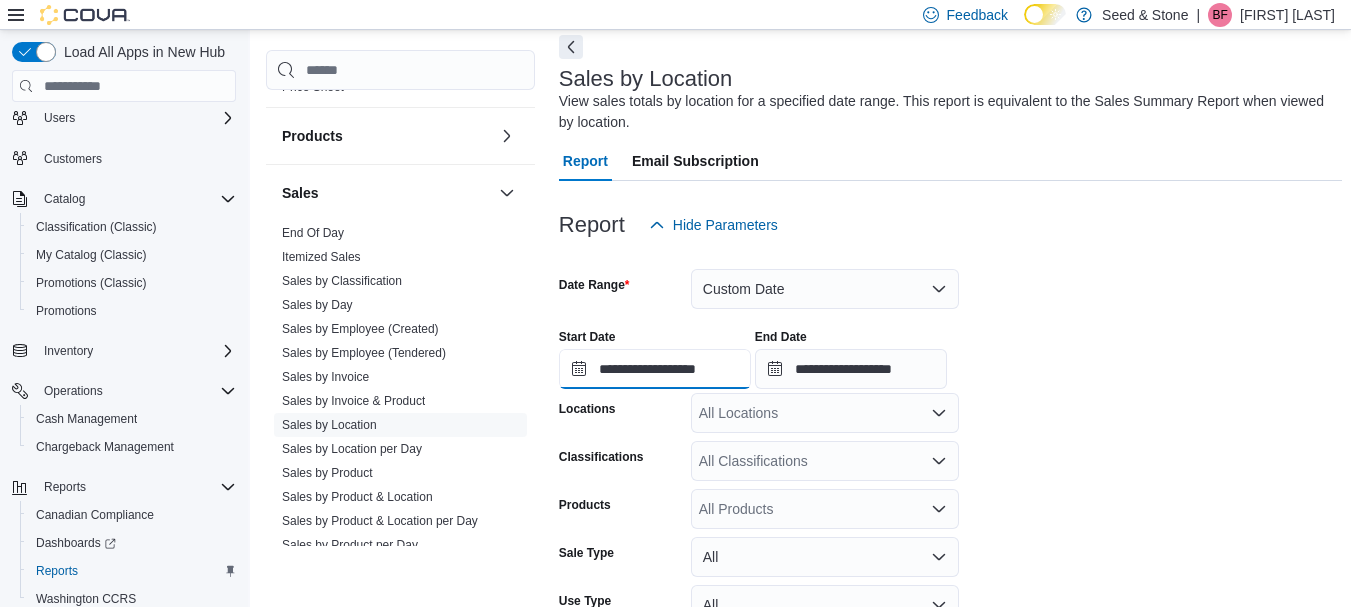 click on "**********" at bounding box center [655, 369] 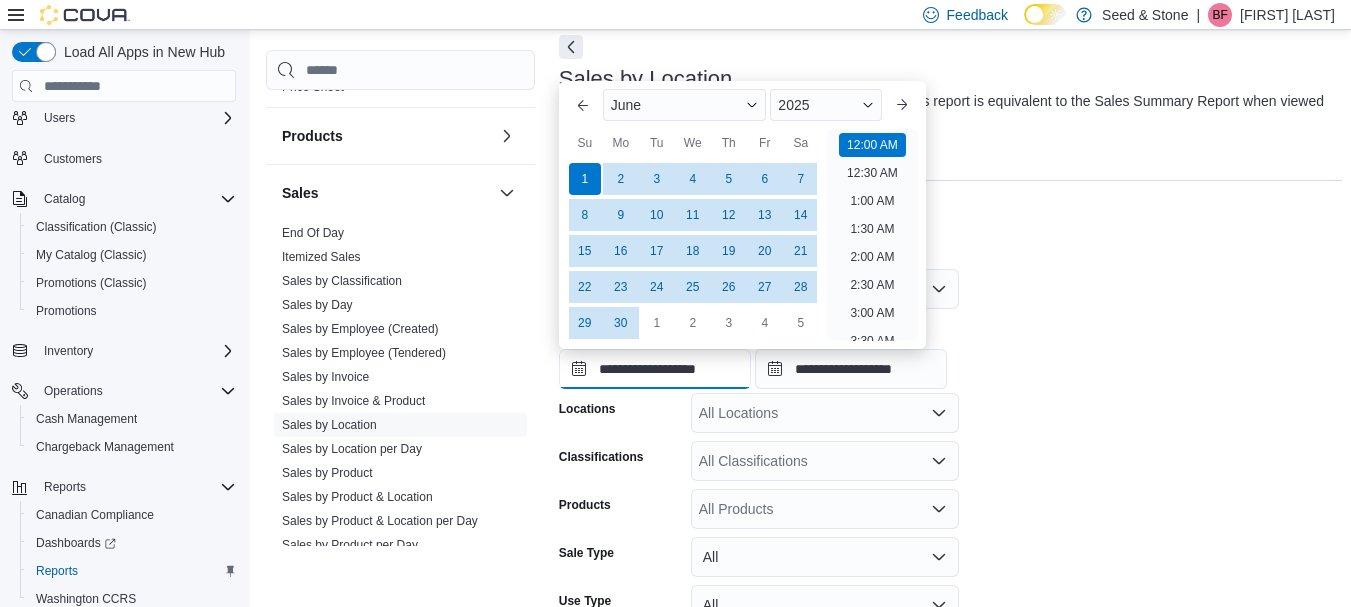 scroll, scrollTop: 62, scrollLeft: 0, axis: vertical 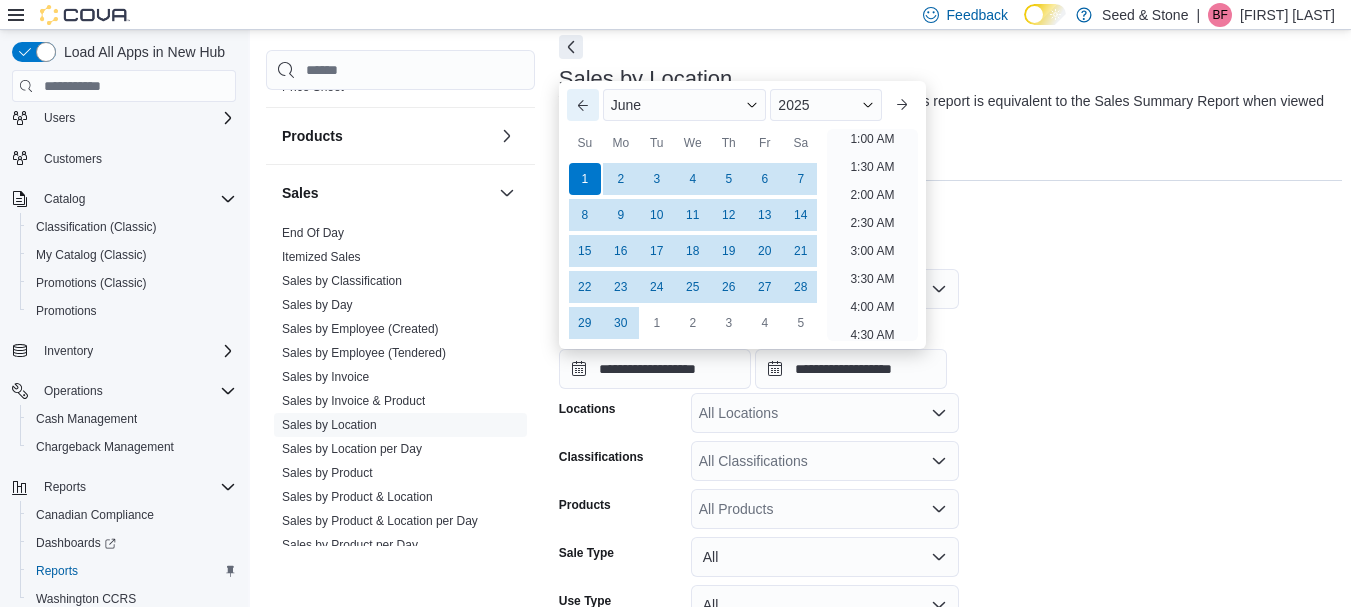 click on "Previous Month" at bounding box center [583, 105] 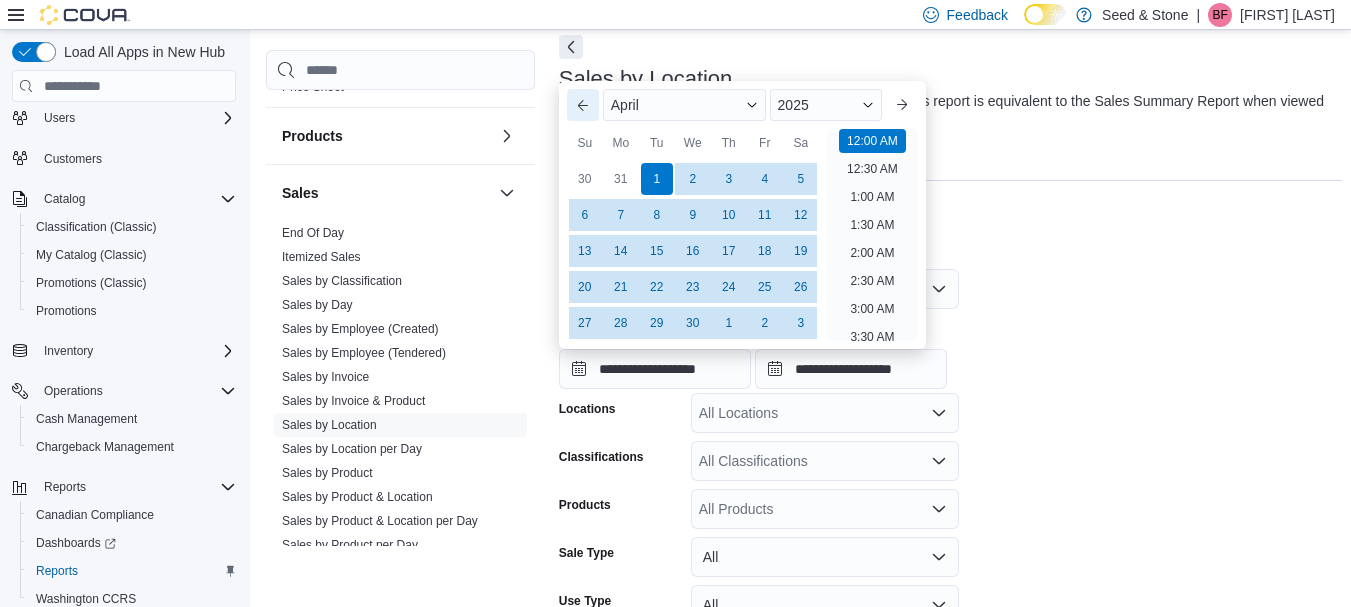 click on "Previous Month" at bounding box center (583, 105) 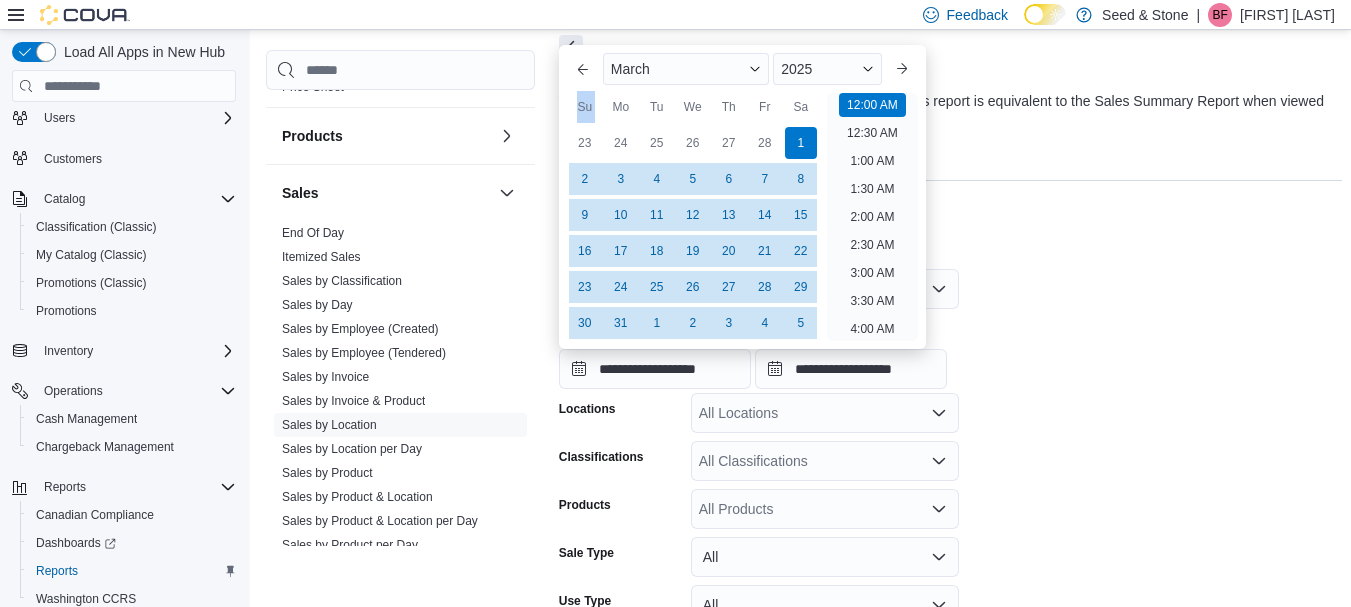 click on "Su" at bounding box center (585, 107) 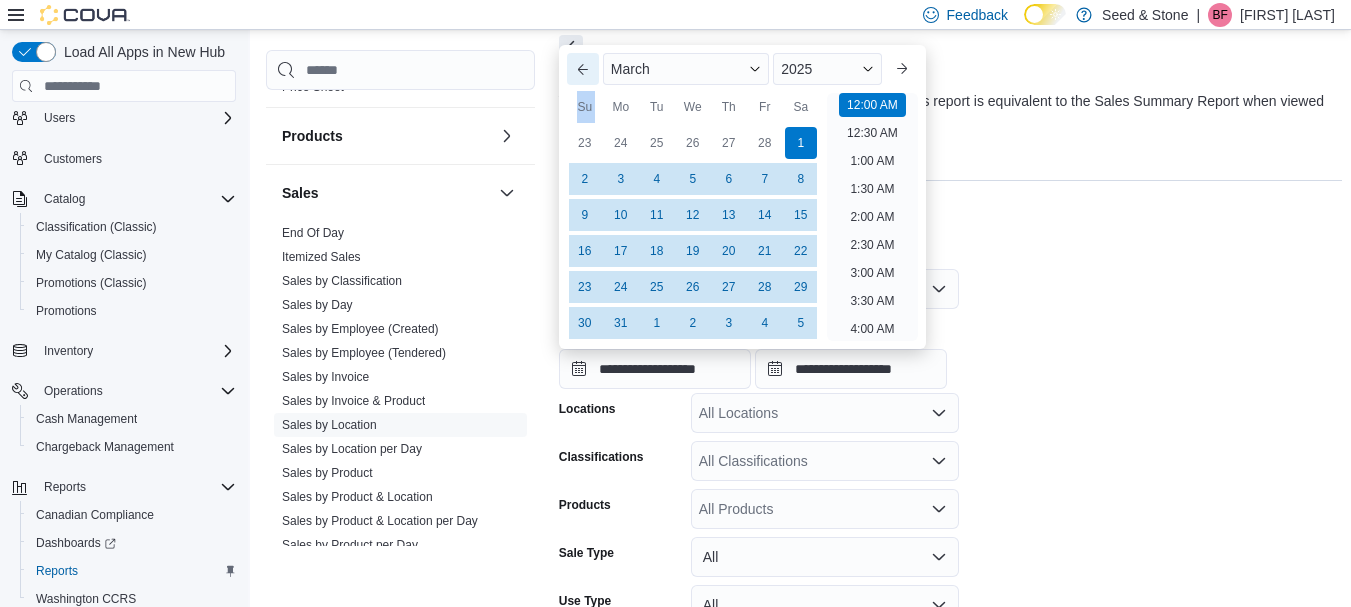 click on "Previous Month" at bounding box center [583, 69] 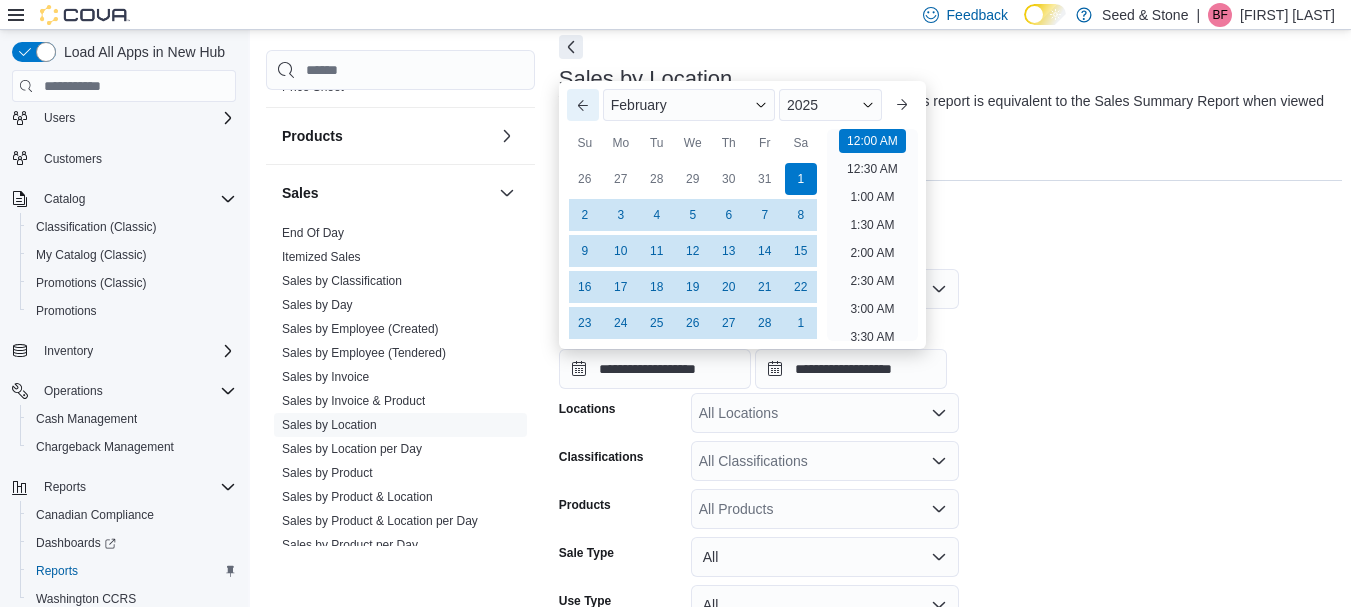 click at bounding box center (950, 63) 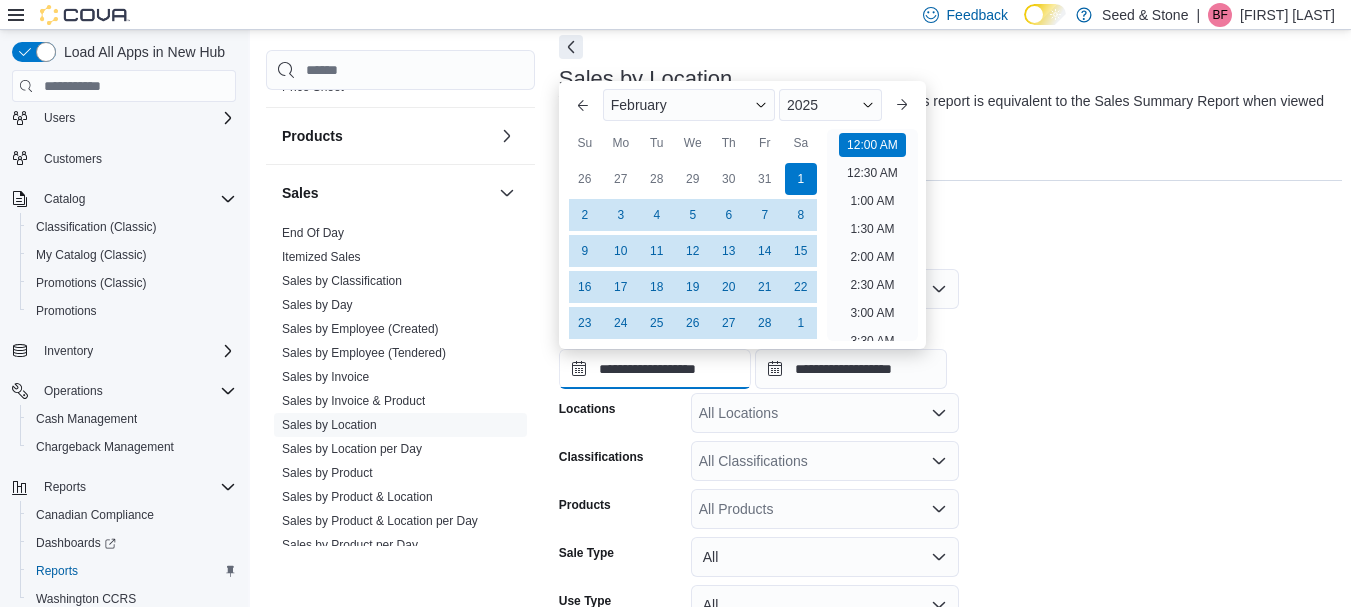 click on "**********" at bounding box center [655, 369] 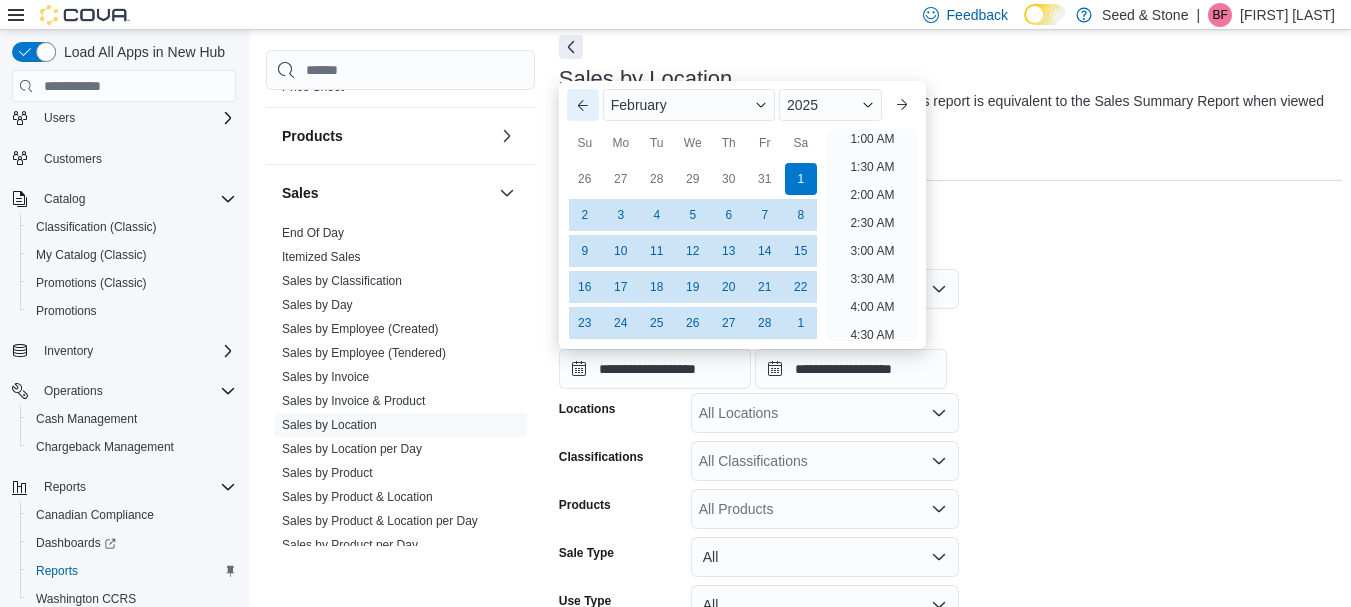 click on "Previous Month" at bounding box center (583, 105) 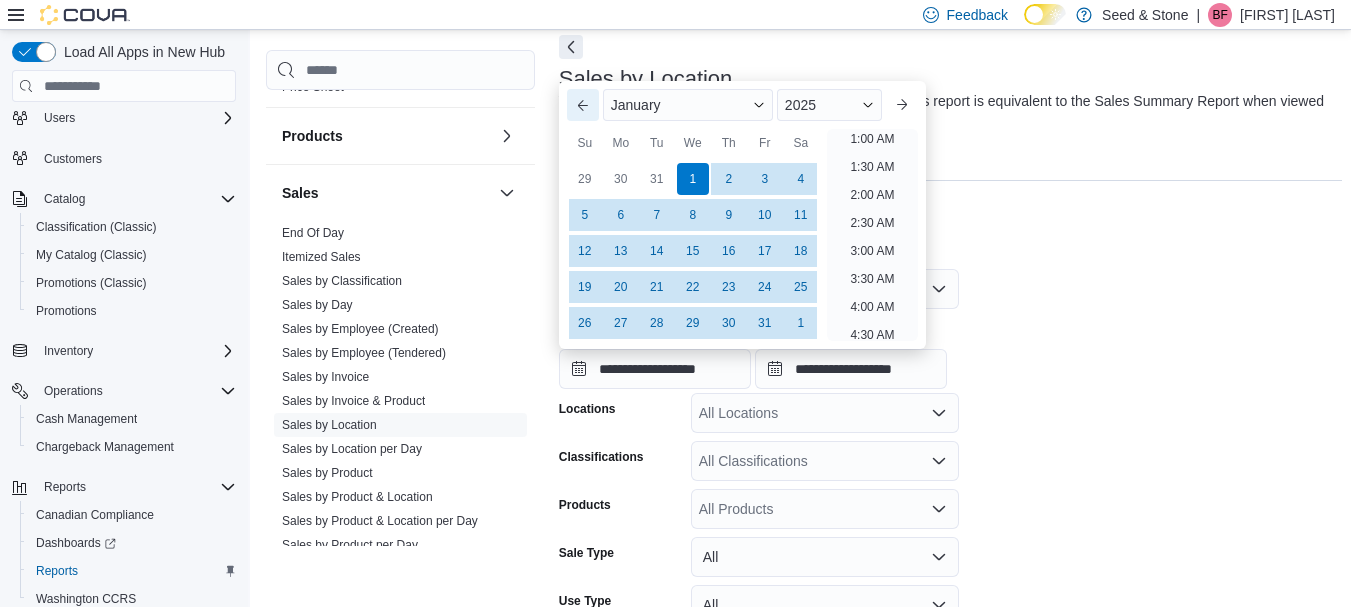 scroll, scrollTop: 4, scrollLeft: 0, axis: vertical 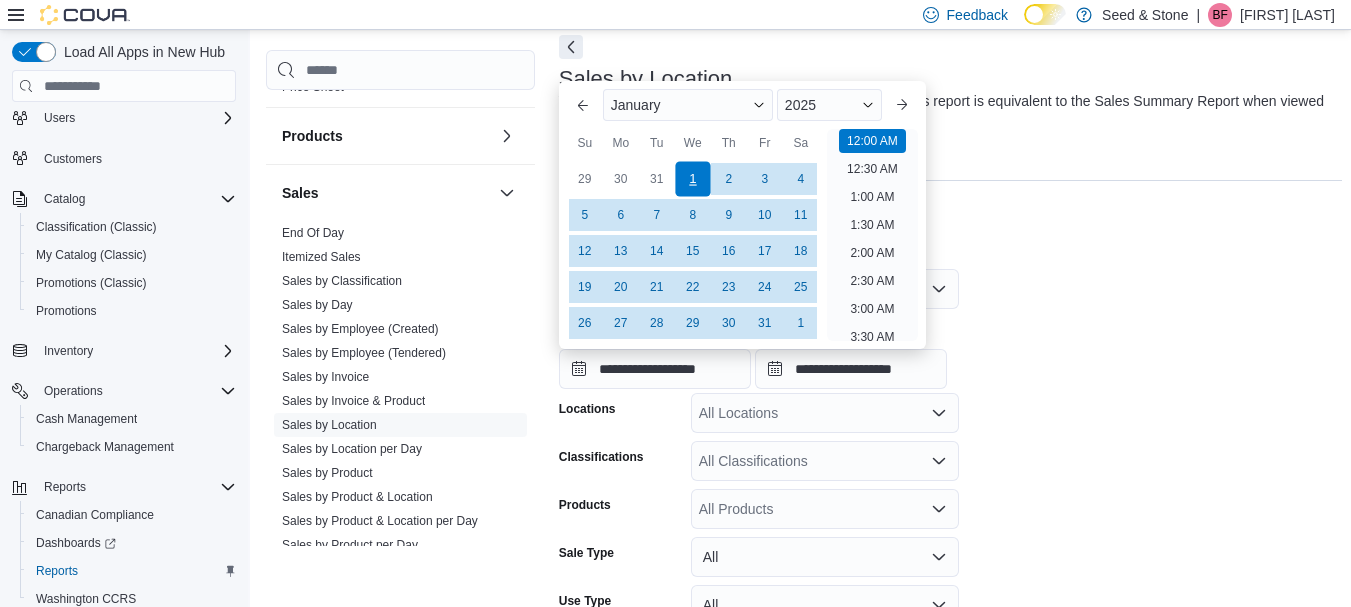 click on "1" at bounding box center [692, 179] 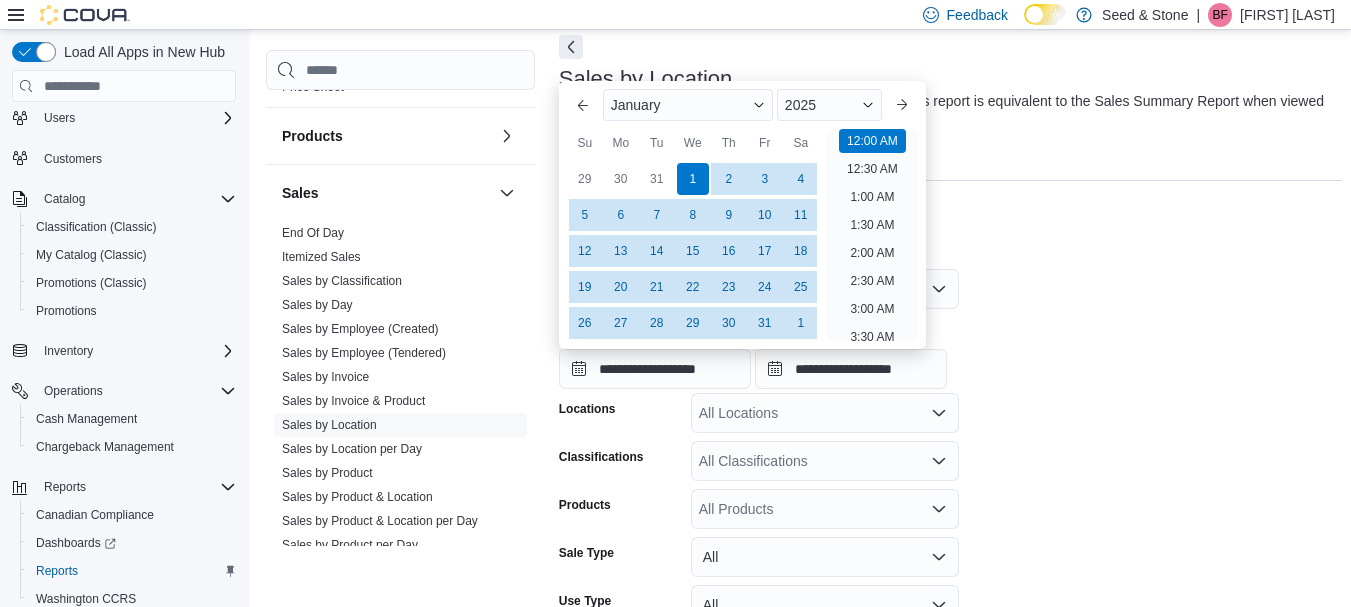 click on "**********" at bounding box center (950, 487) 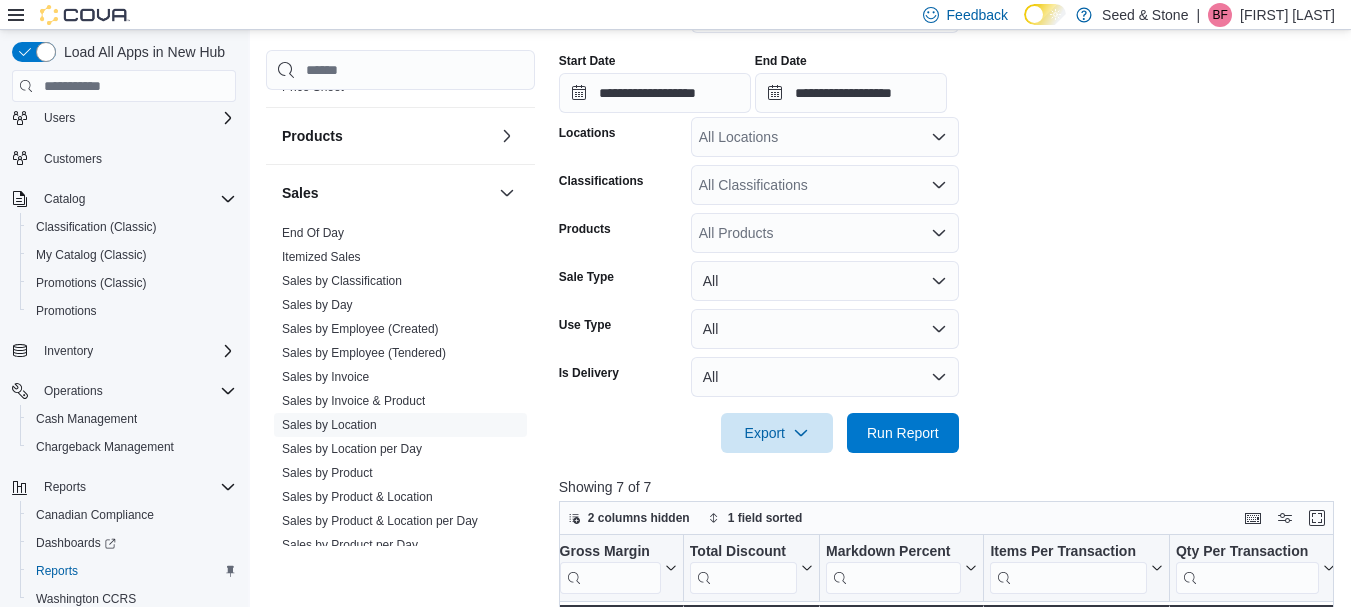 scroll, scrollTop: 428, scrollLeft: 0, axis: vertical 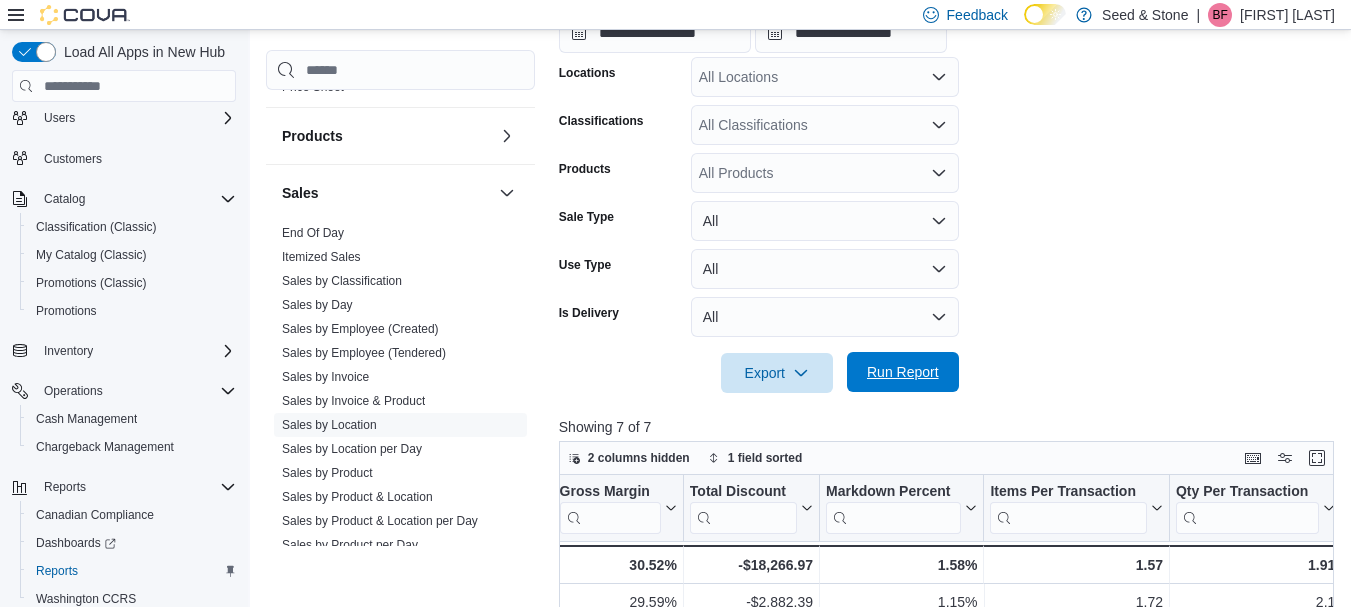 click on "Run Report" at bounding box center [903, 372] 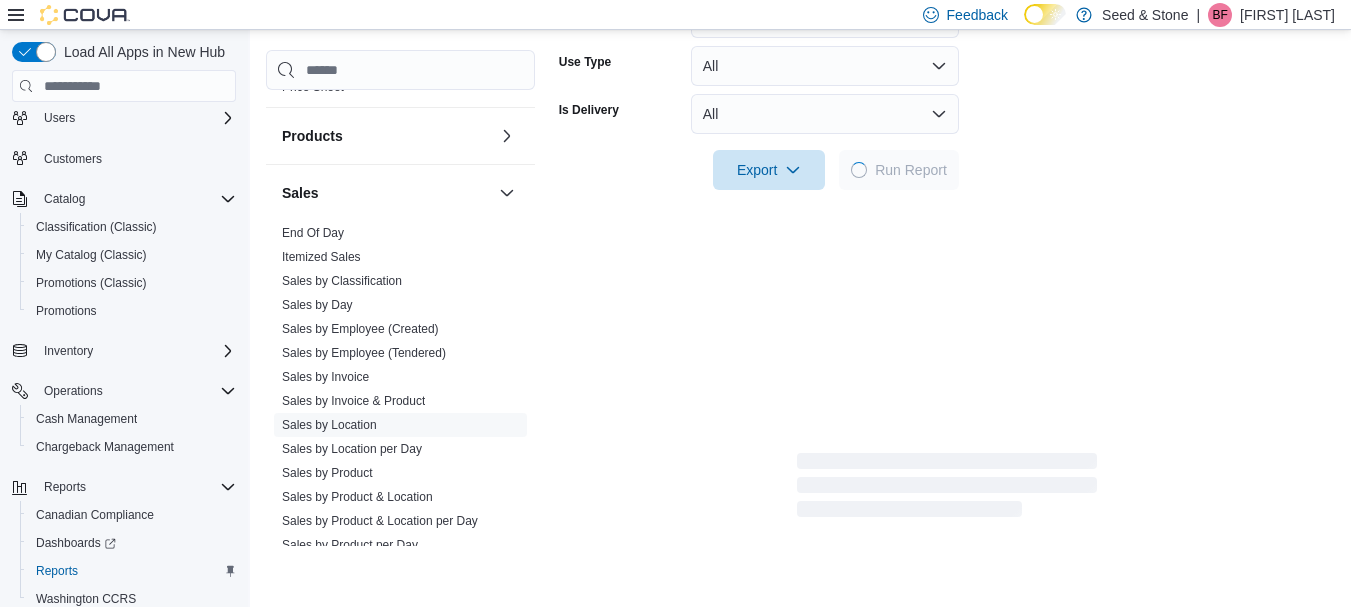 scroll, scrollTop: 653, scrollLeft: 0, axis: vertical 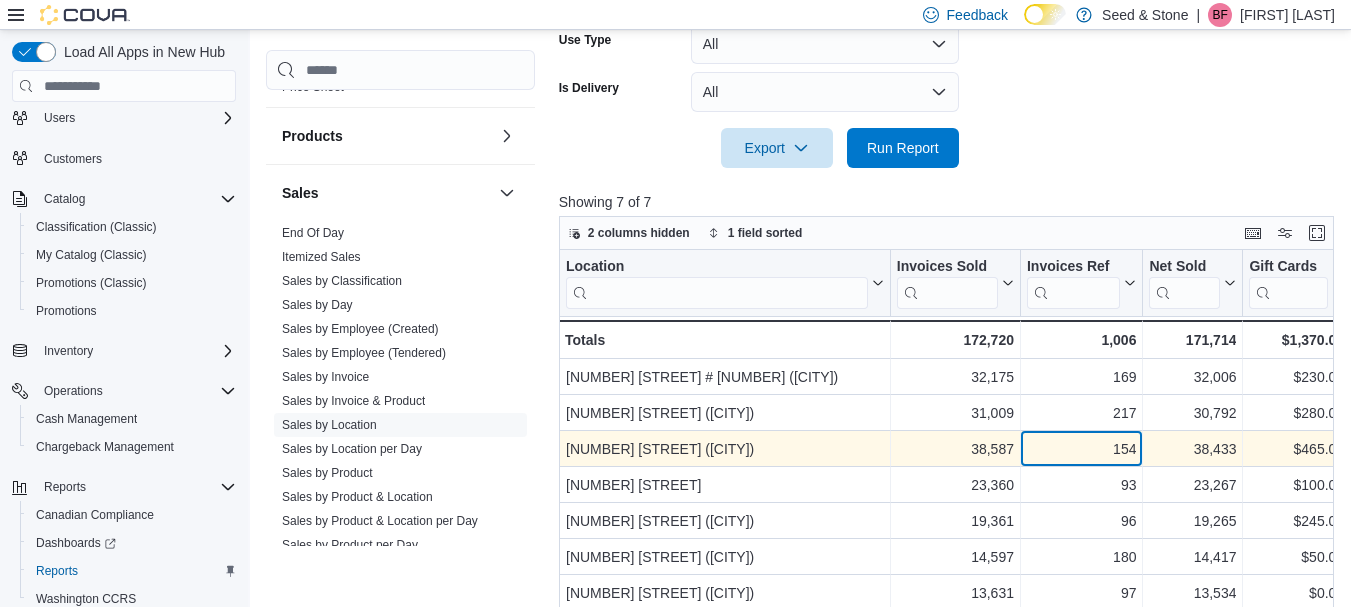 click on "154" at bounding box center [1081, 450] 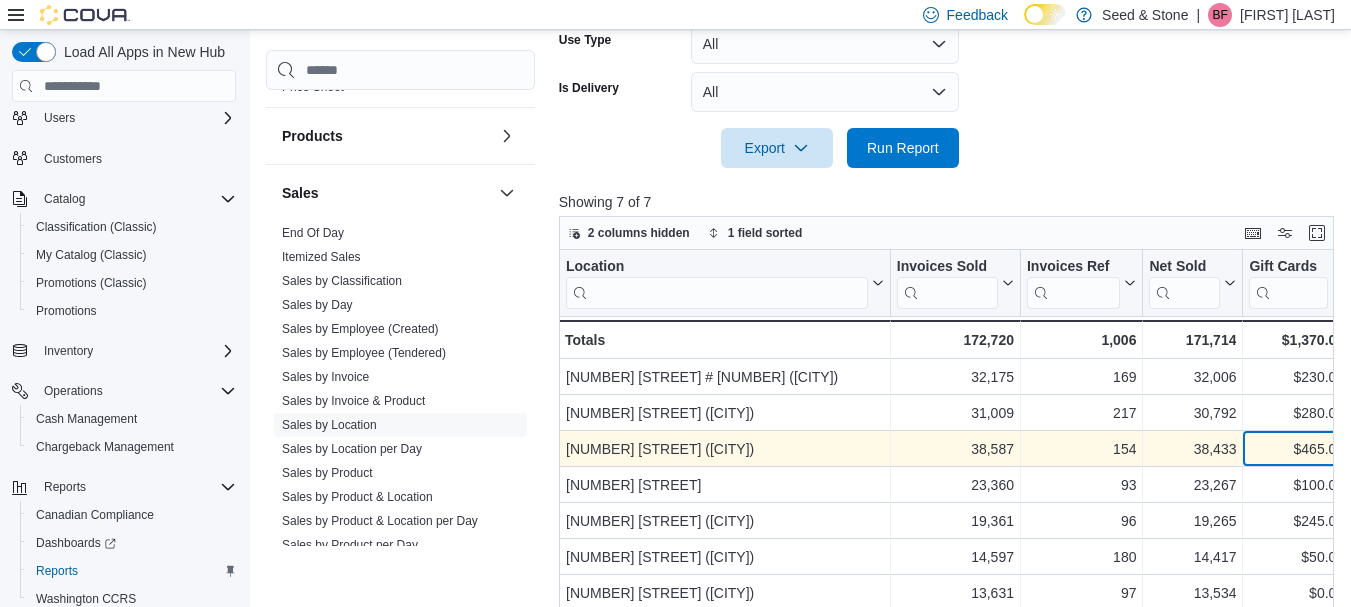 scroll, scrollTop: 0, scrollLeft: 9, axis: horizontal 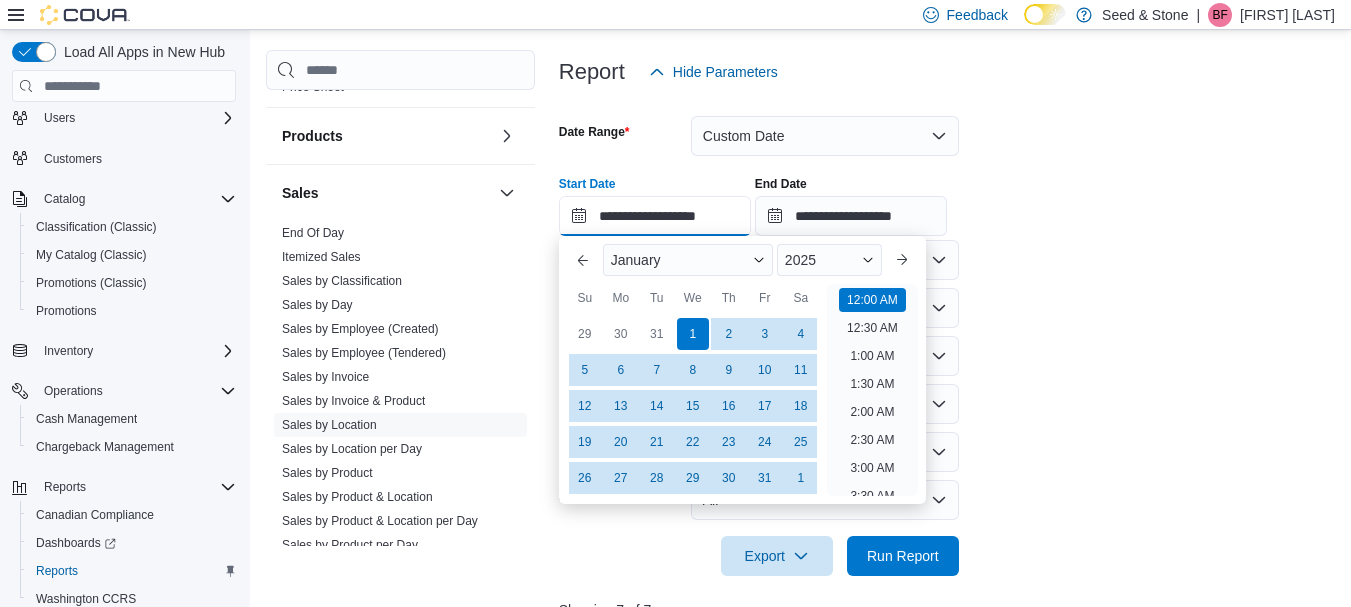 click on "**********" at bounding box center [655, 216] 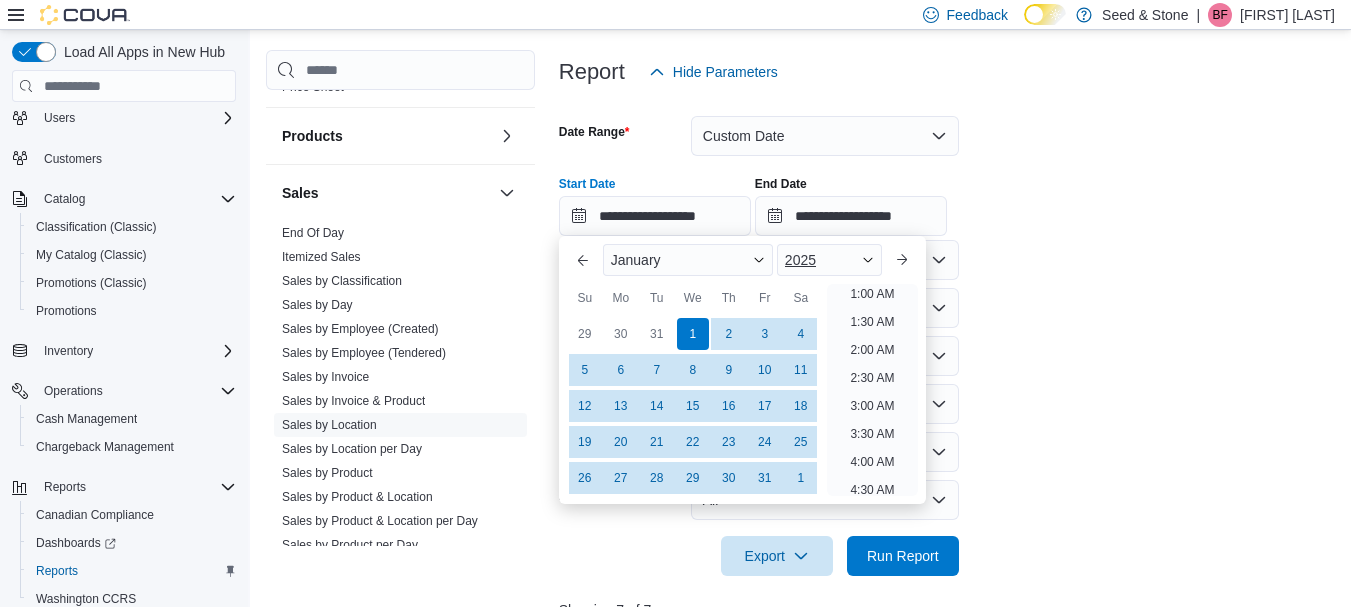 click at bounding box center [868, 260] 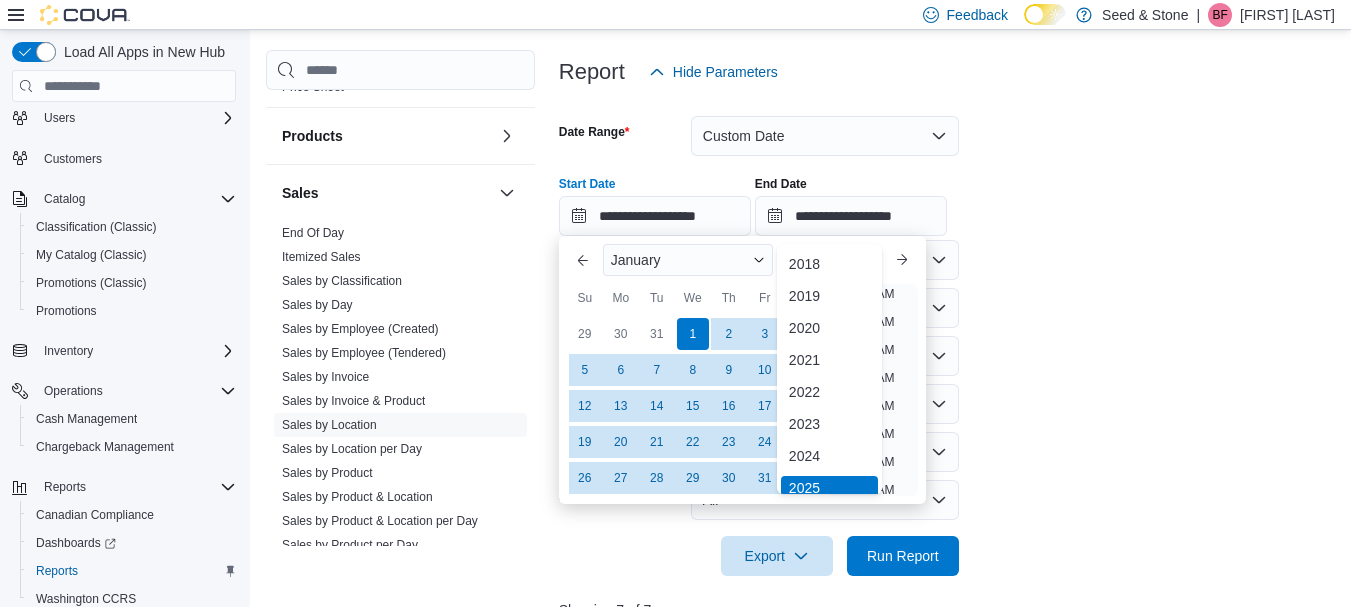 scroll, scrollTop: 6, scrollLeft: 0, axis: vertical 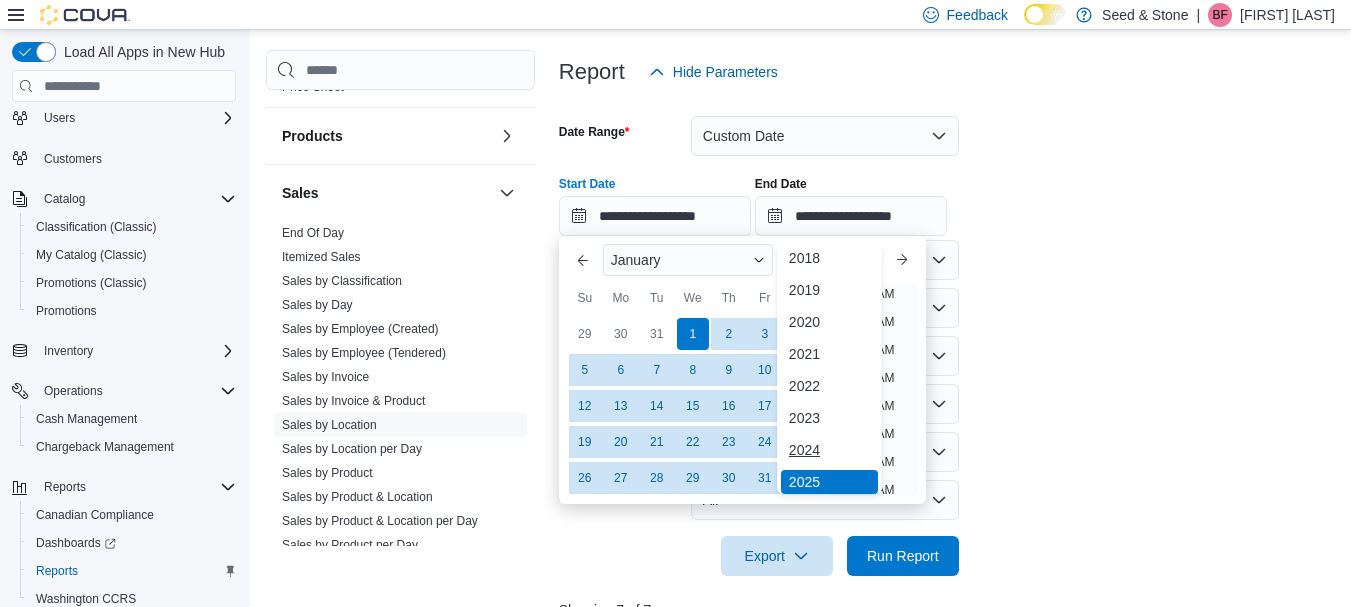 click on "2024" at bounding box center (829, 450) 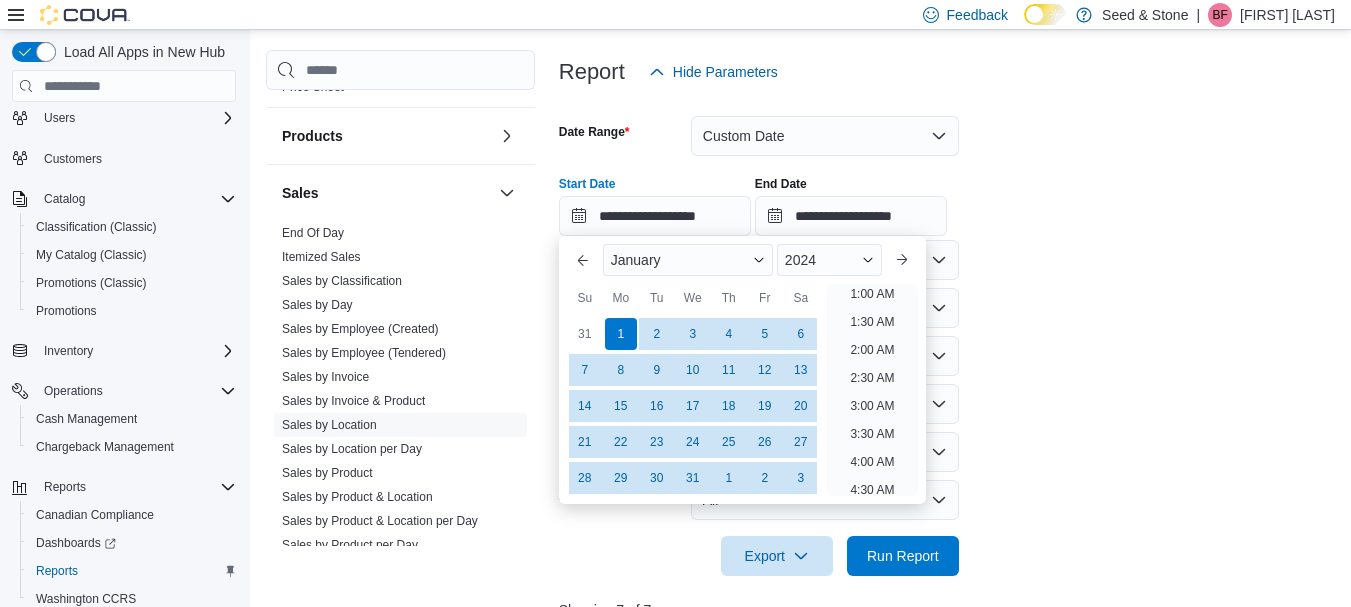 scroll, scrollTop: 4, scrollLeft: 0, axis: vertical 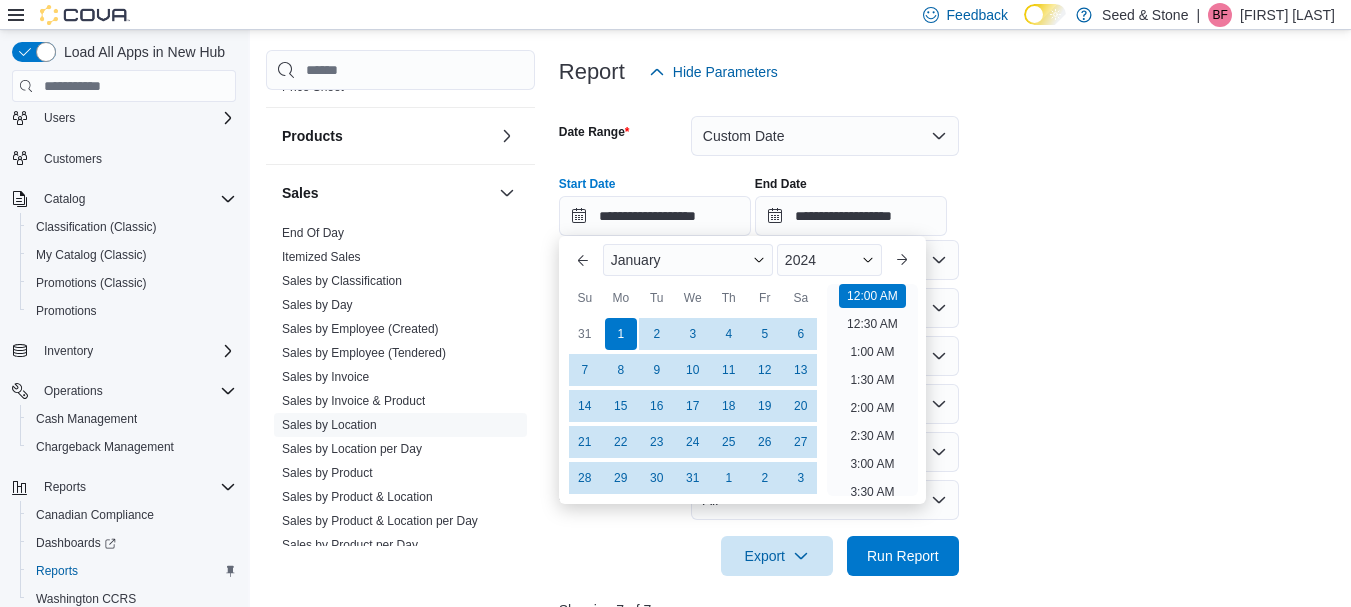 click on "**********" at bounding box center (950, 334) 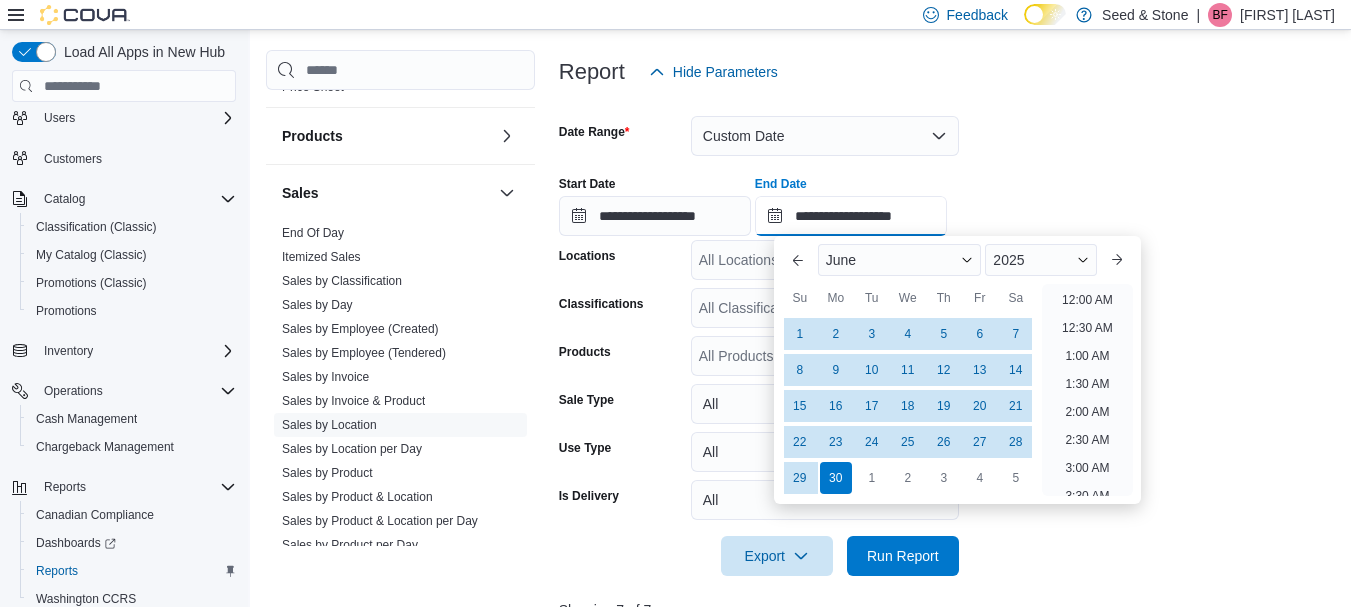 click on "**********" at bounding box center (851, 216) 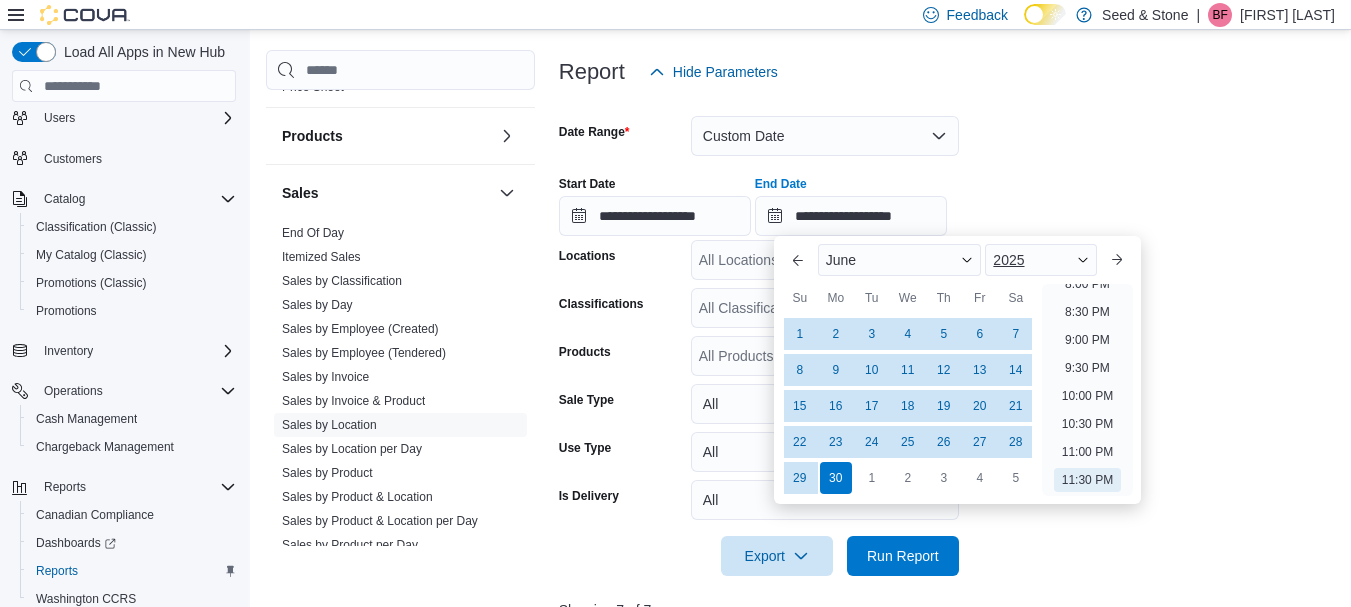 click at bounding box center (1083, 260) 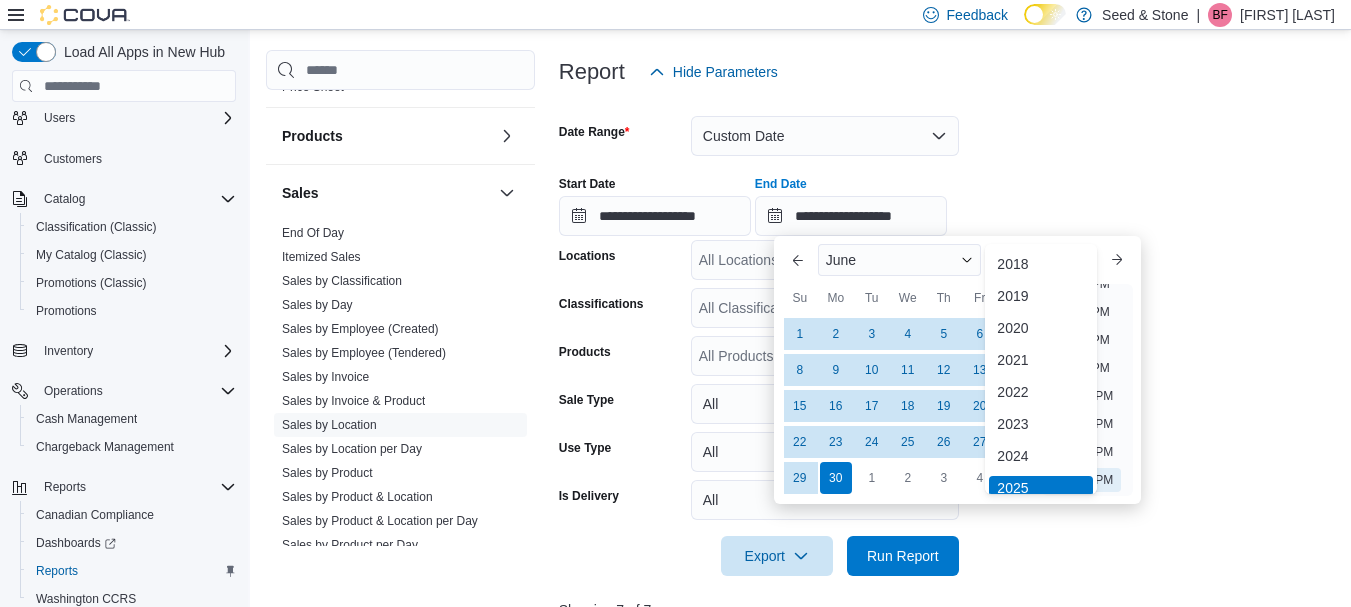 scroll, scrollTop: 6, scrollLeft: 0, axis: vertical 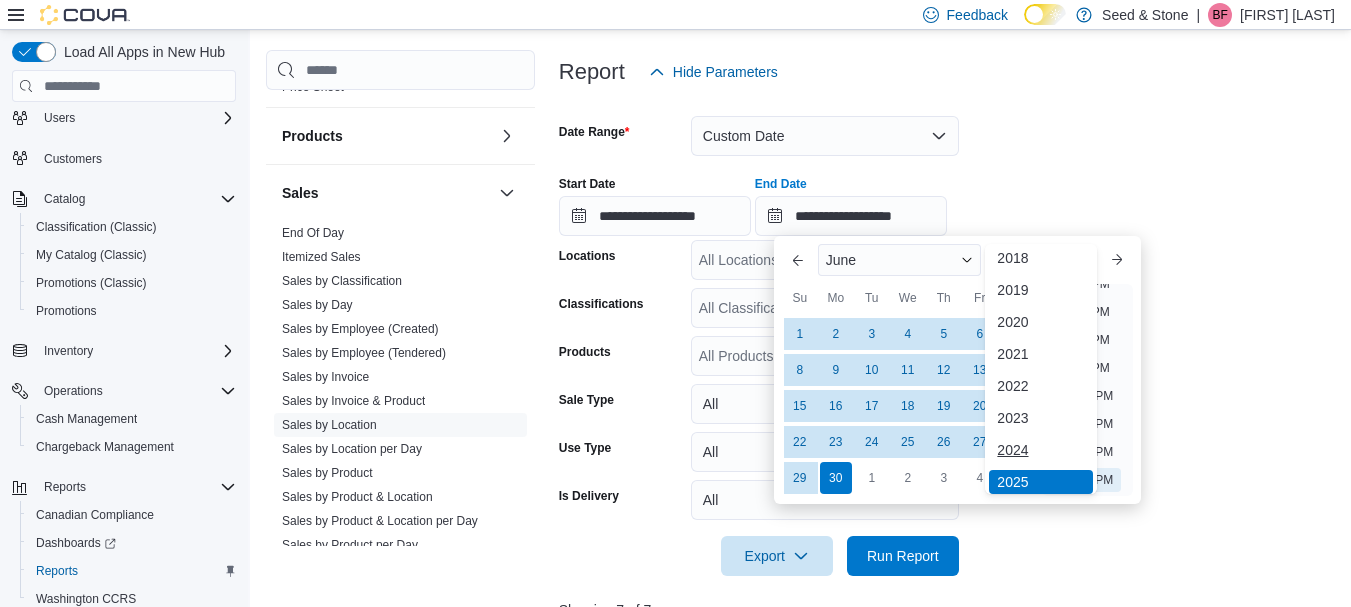 click on "2024" at bounding box center (1041, 450) 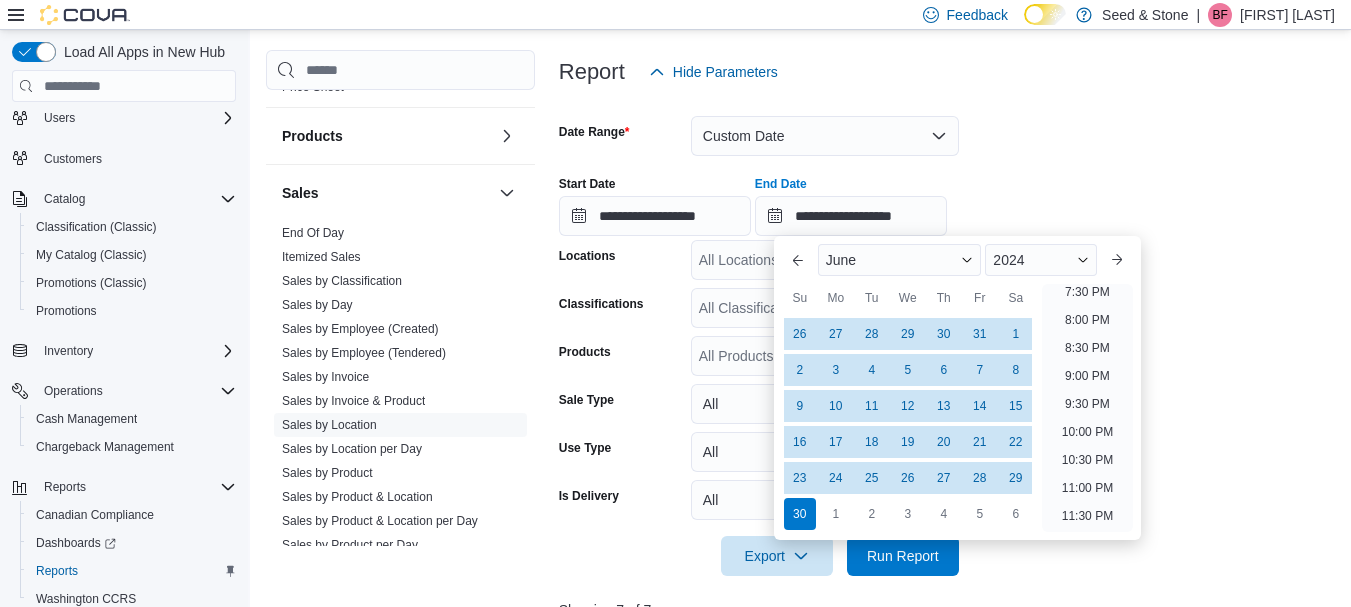 scroll, scrollTop: 1100, scrollLeft: 0, axis: vertical 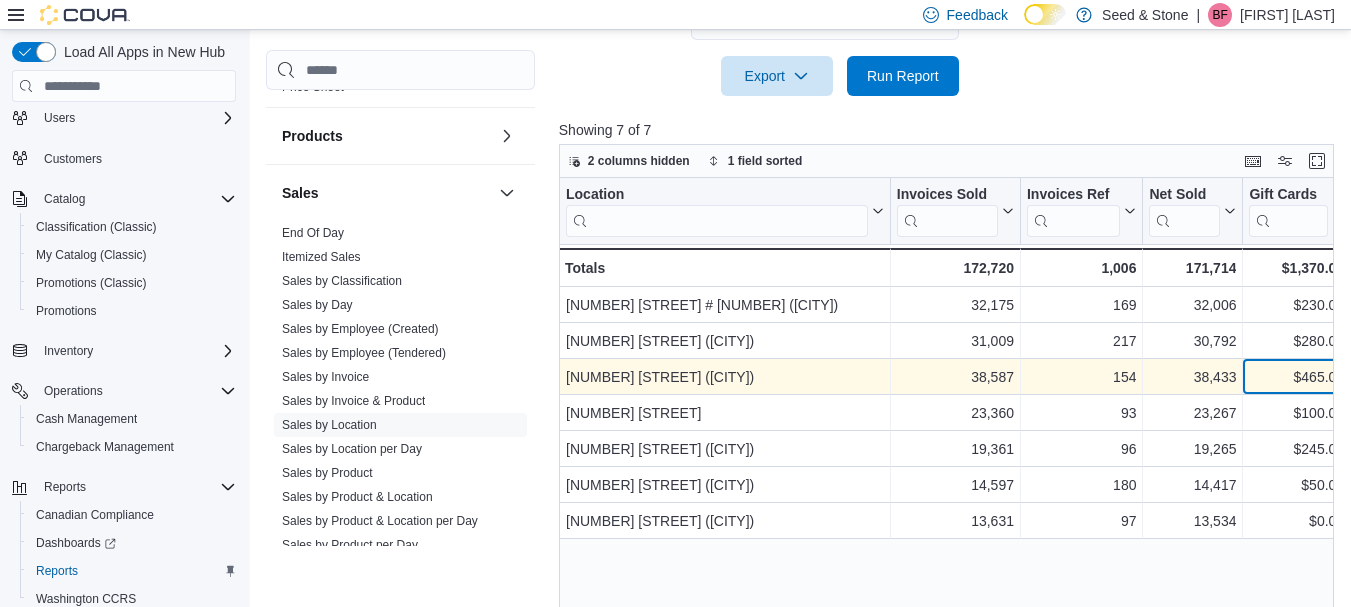 click on "$465.00" at bounding box center (1296, 378) 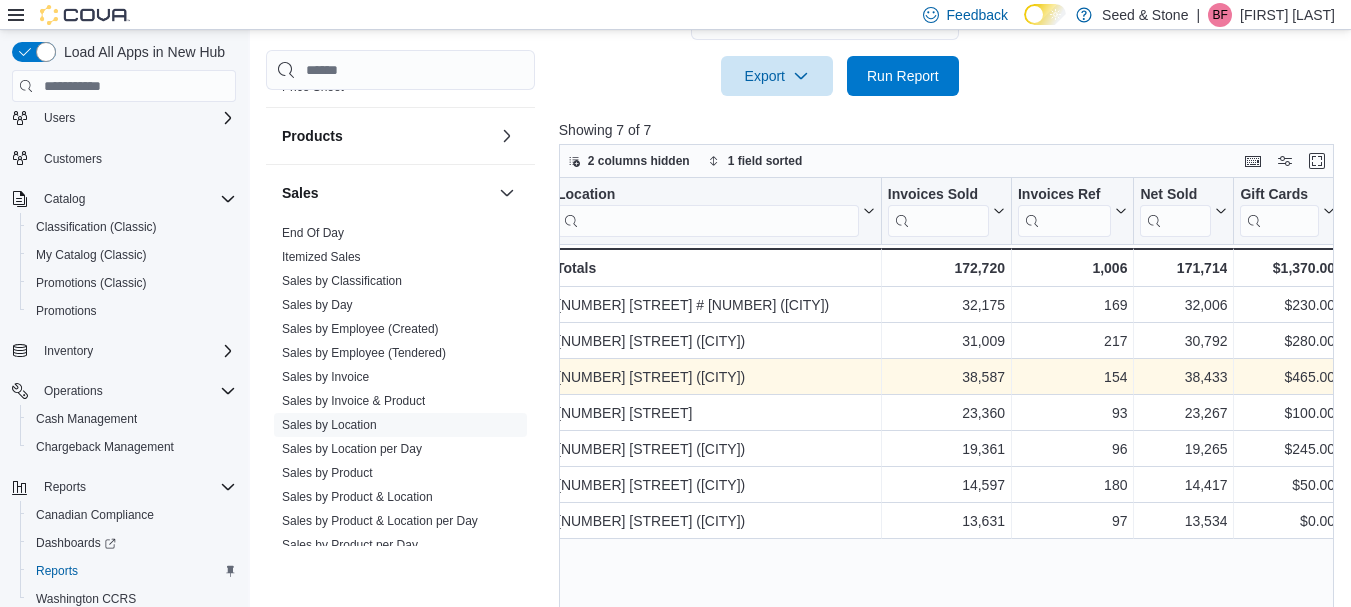 scroll, scrollTop: 0, scrollLeft: 130, axis: horizontal 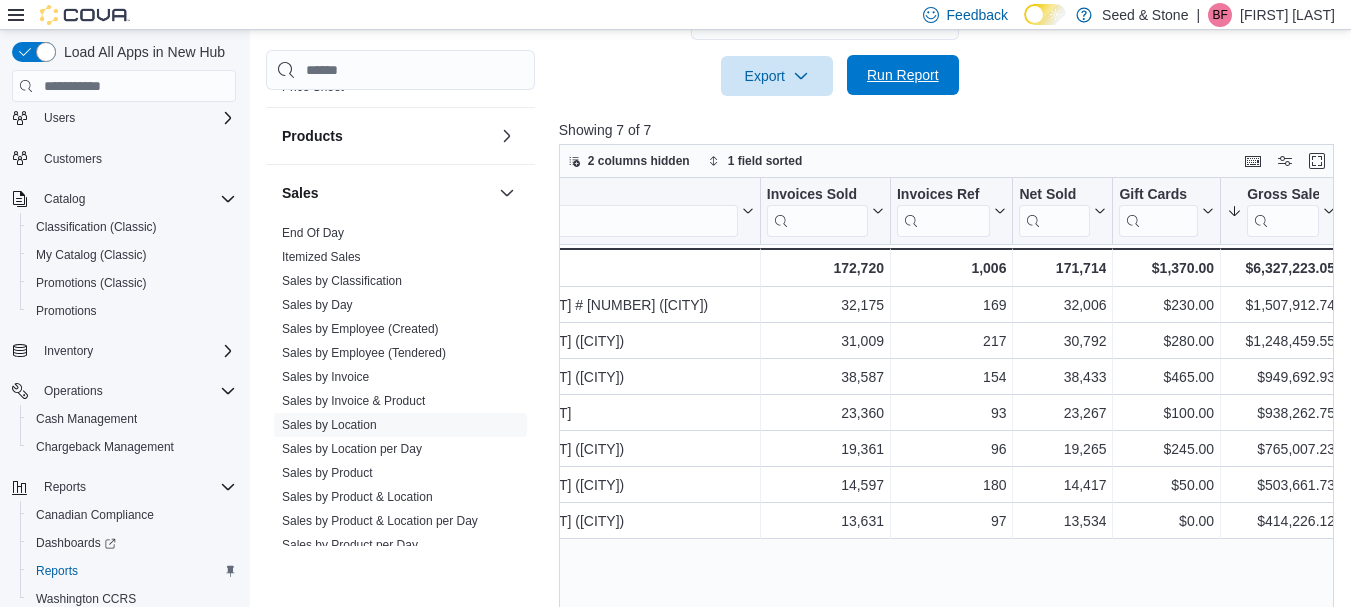 click on "Run Report" at bounding box center [903, 75] 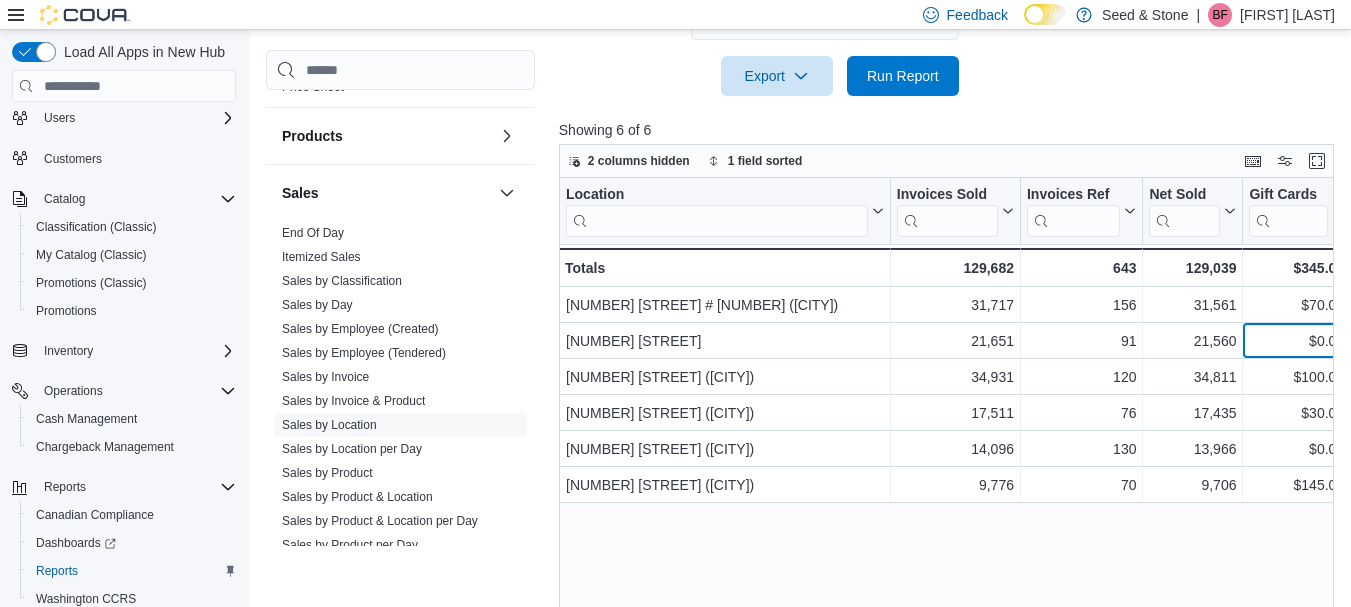 click on "$0.00" at bounding box center (1296, 342) 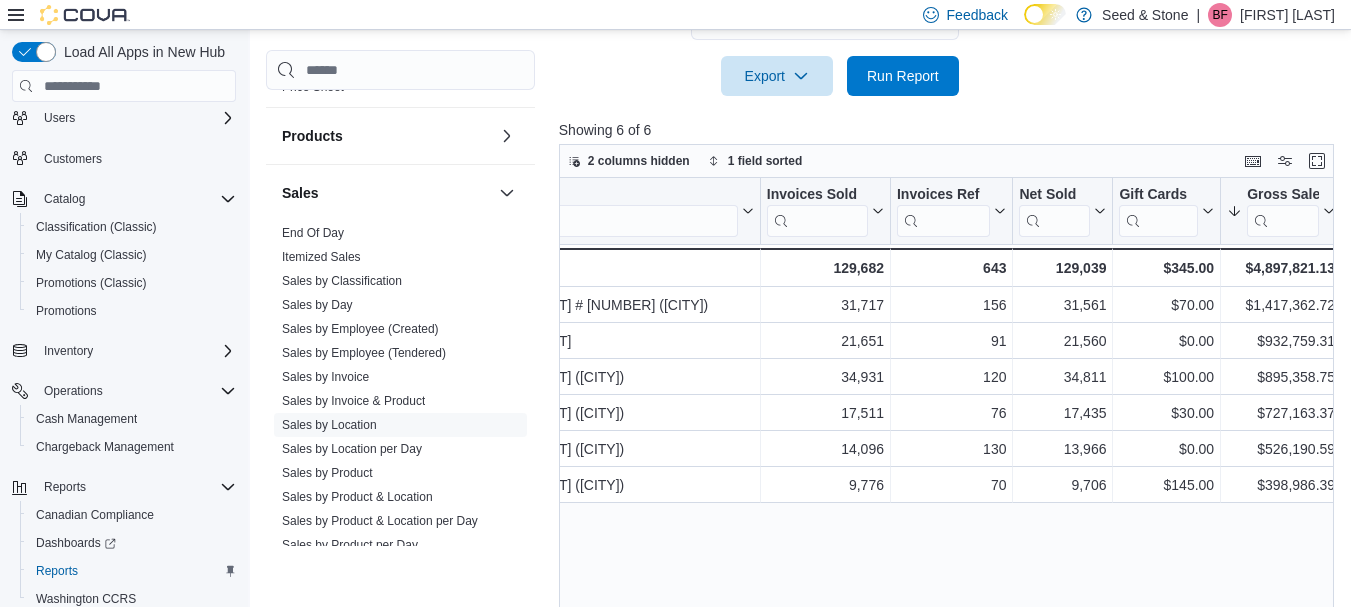 scroll, scrollTop: 0, scrollLeft: 244, axis: horizontal 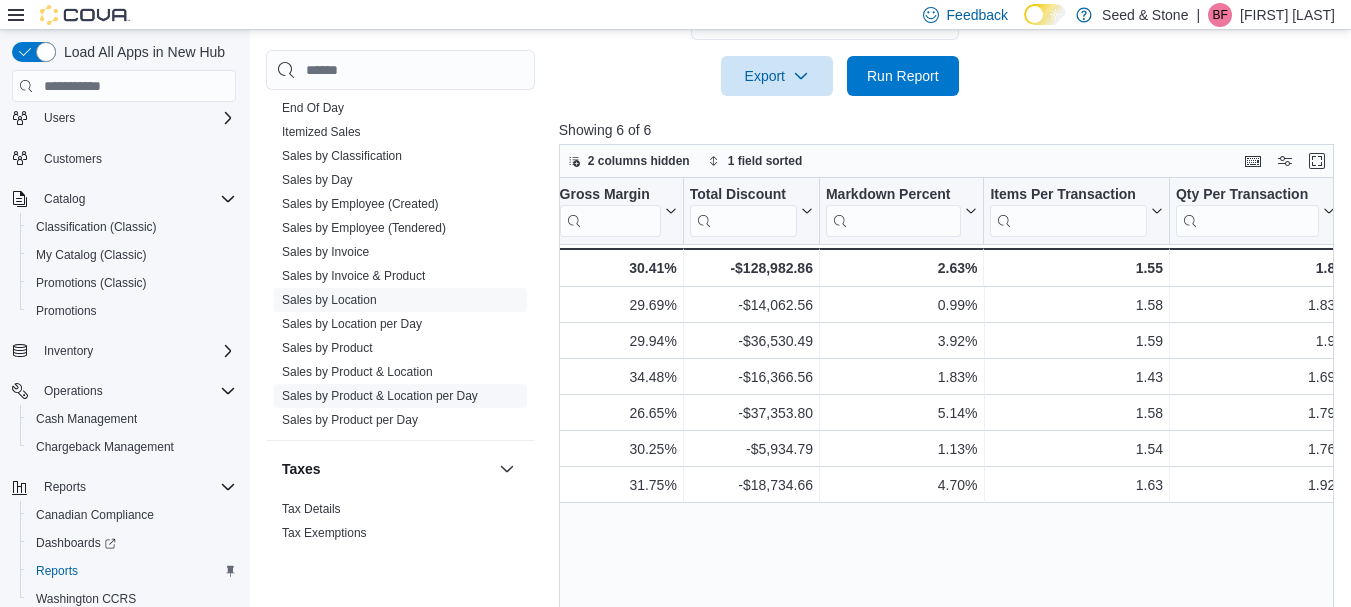 click on "Sales by Product & Location per Day" at bounding box center [380, 396] 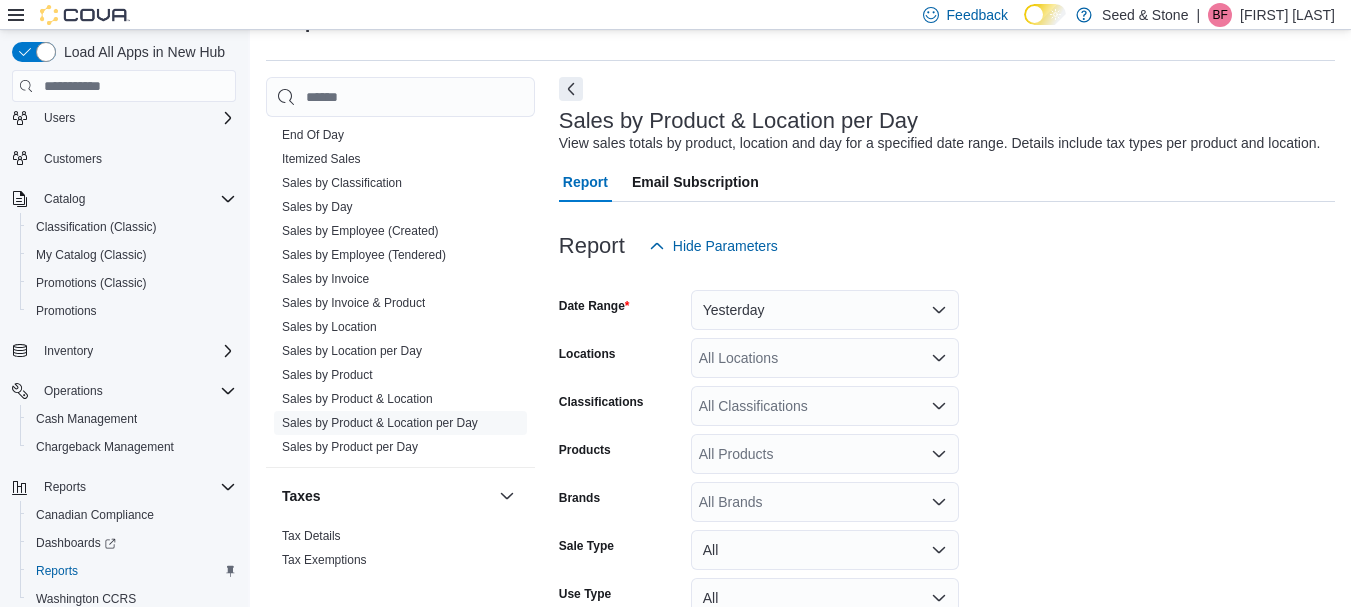 scroll, scrollTop: 46, scrollLeft: 0, axis: vertical 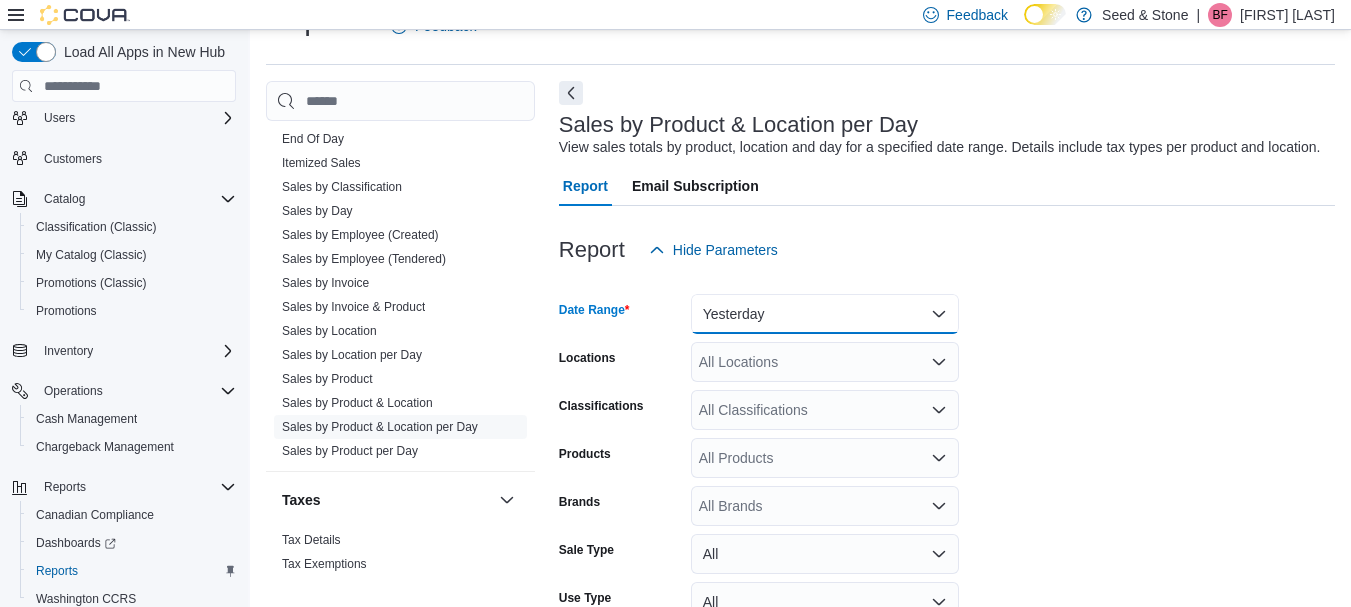click on "Yesterday" at bounding box center [825, 314] 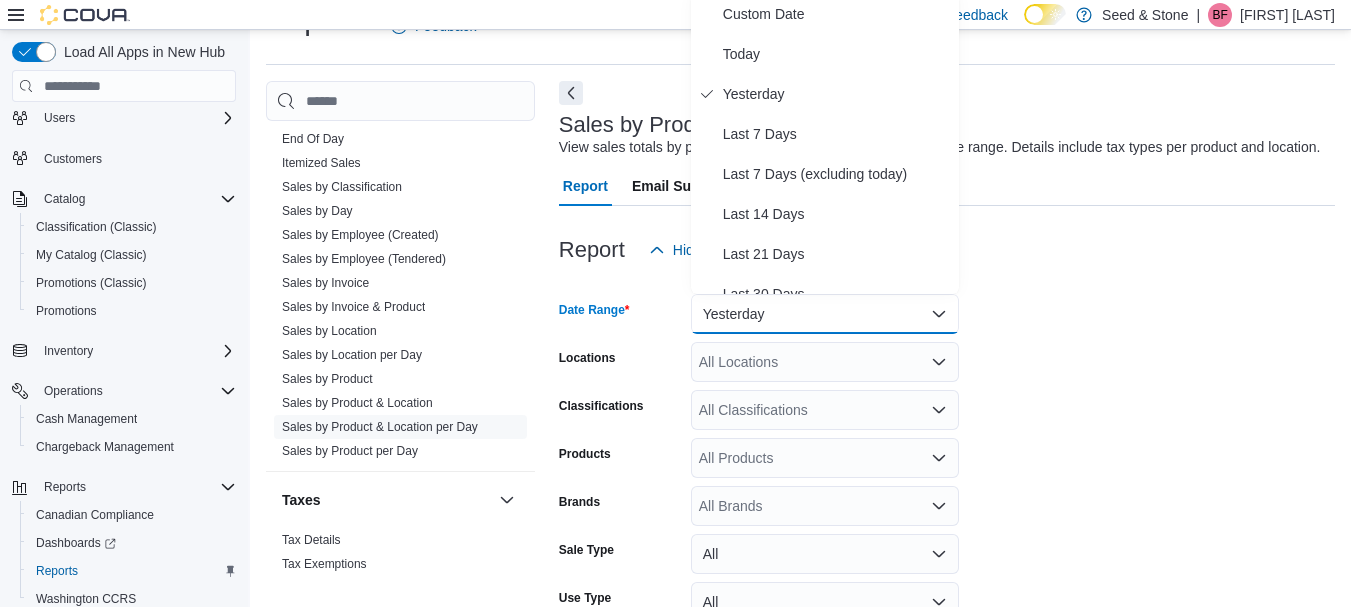 scroll, scrollTop: 40, scrollLeft: 0, axis: vertical 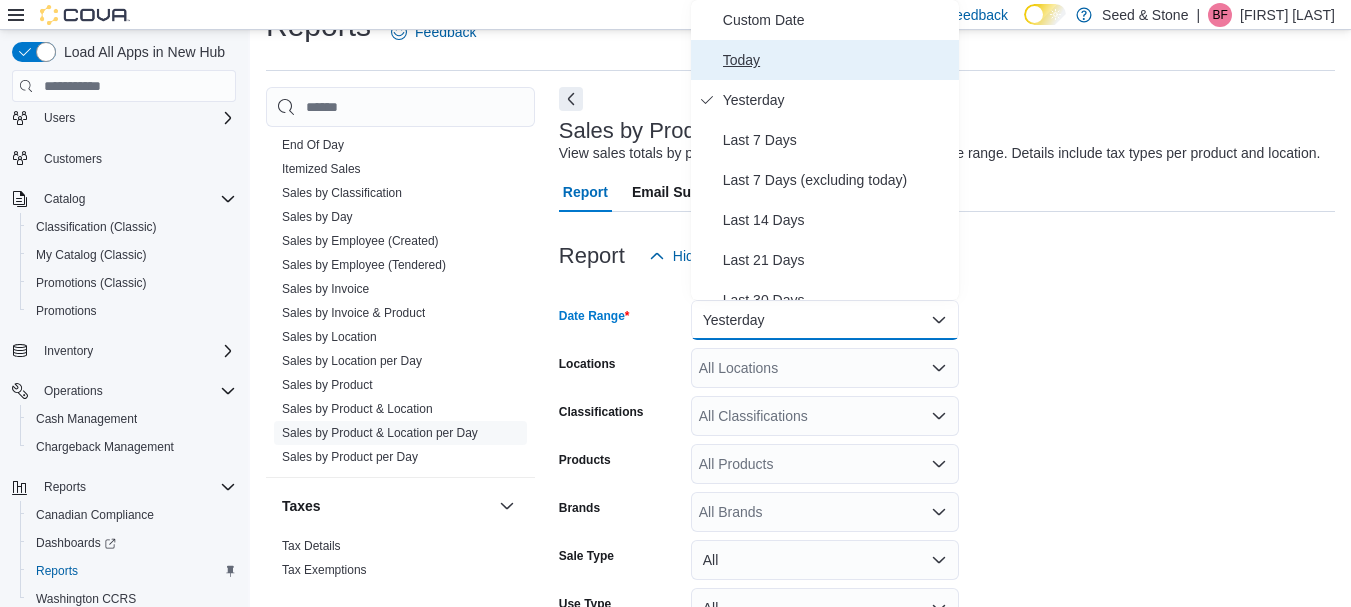 click on "Today" at bounding box center [837, 60] 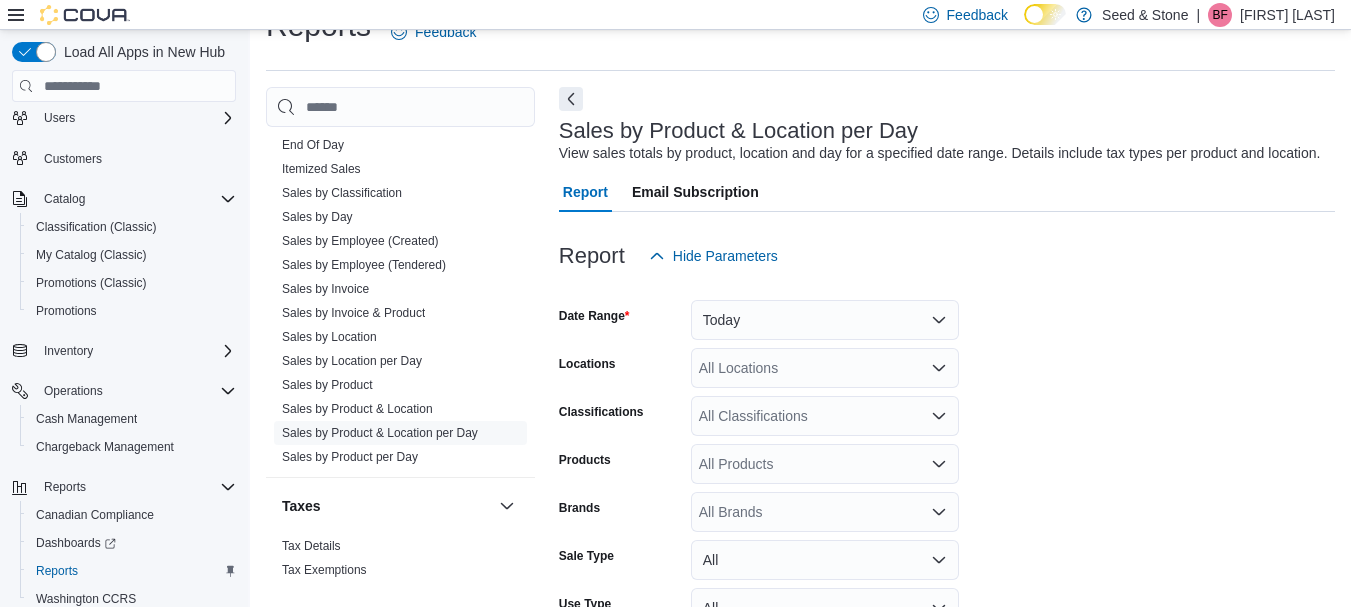 click on "Date Range Today Locations All Locations Classifications All Classifications Products All Products Brands All Brands Sale Type All Use Type All Is Delivery All Export  Run Report" at bounding box center [947, 504] 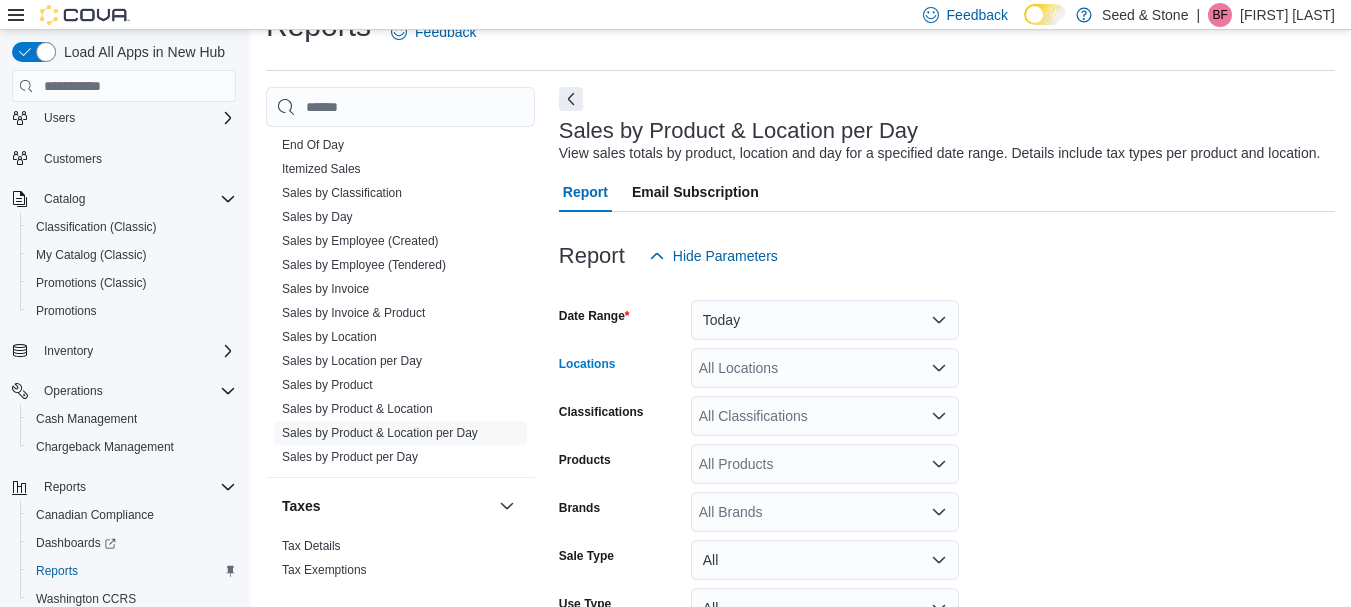 click on "All Locations" at bounding box center [825, 368] 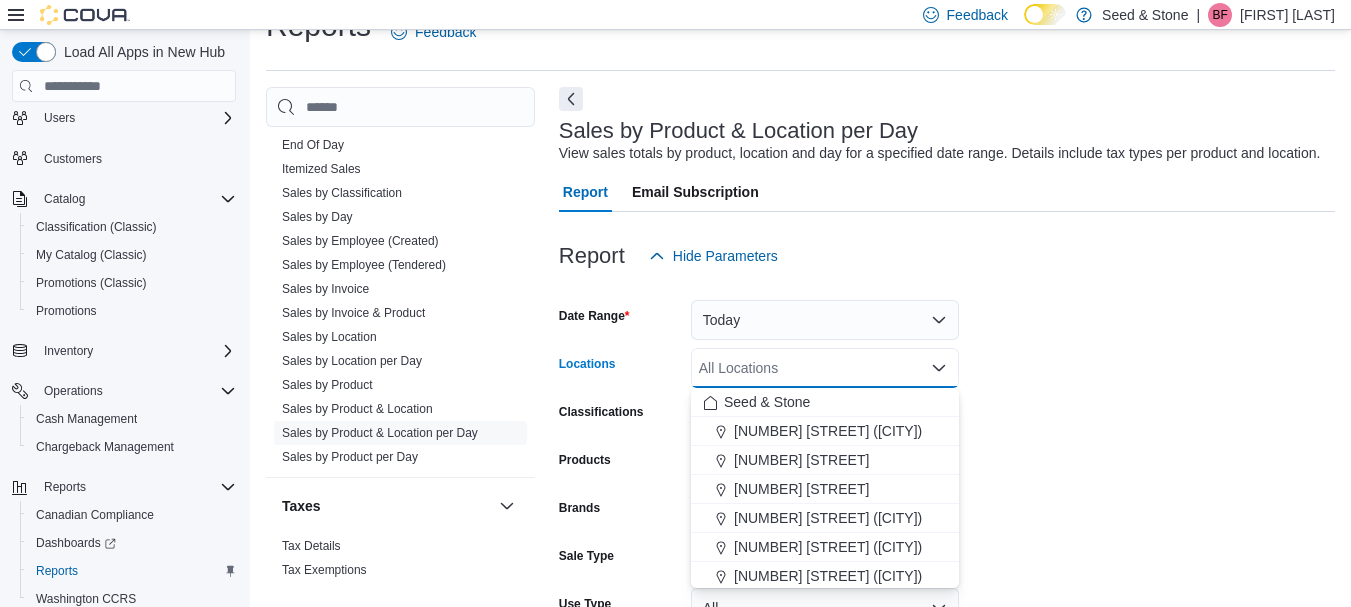 click 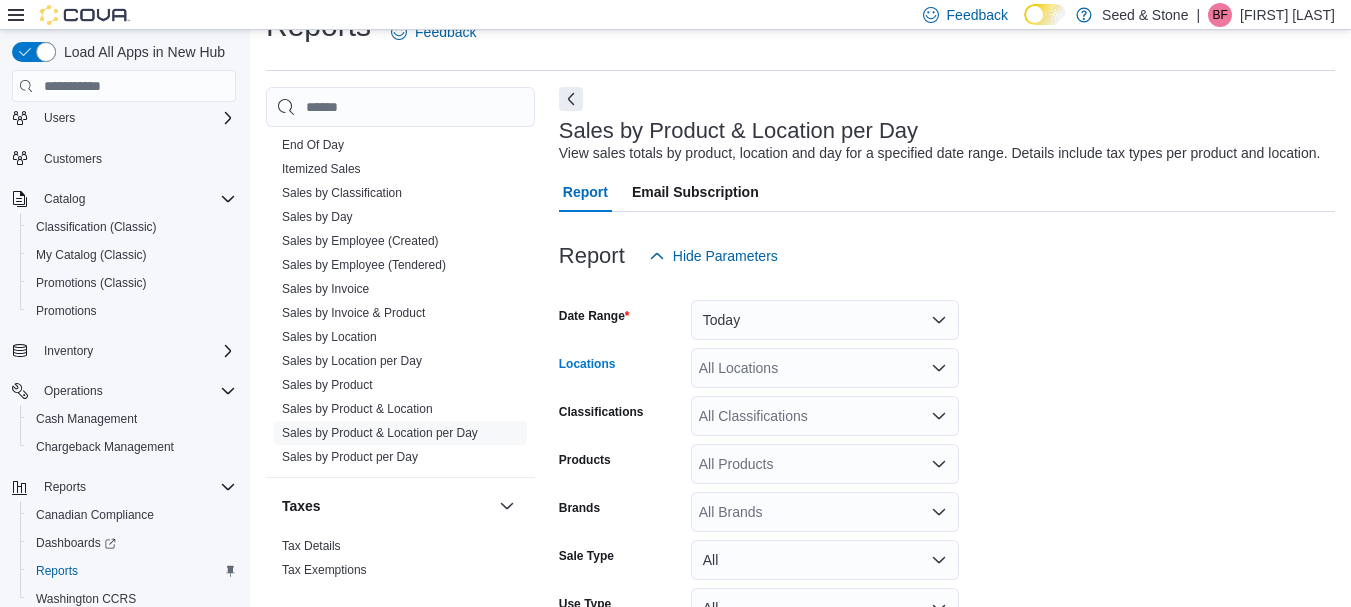 click 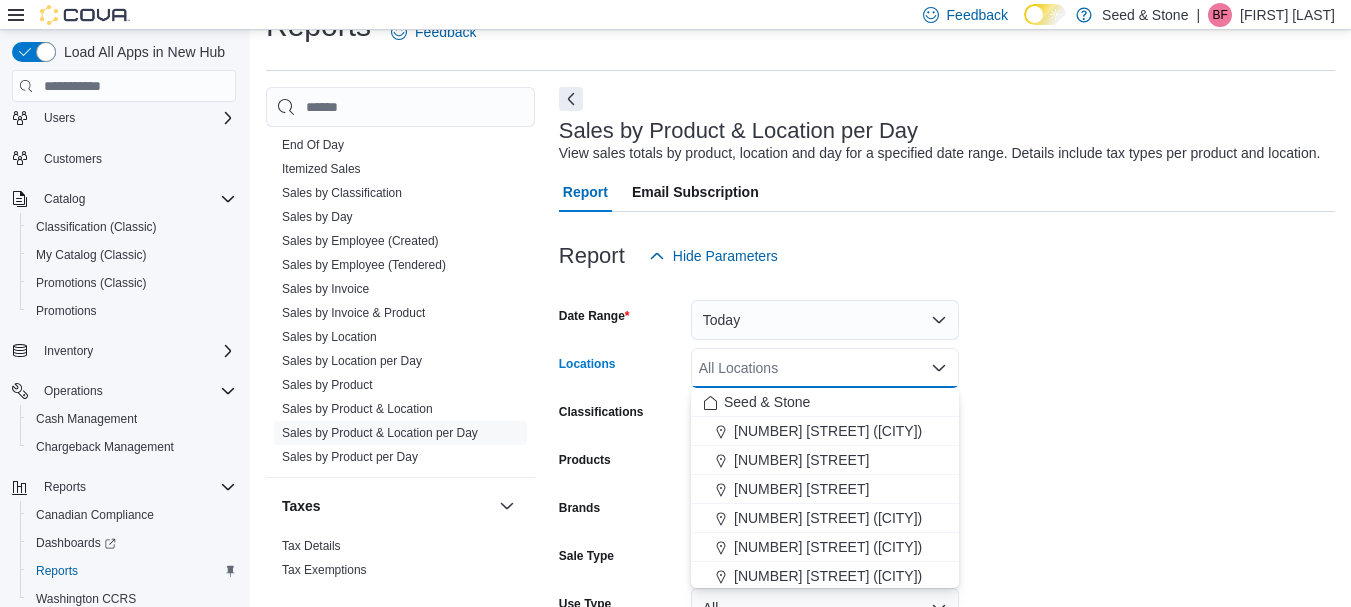 click 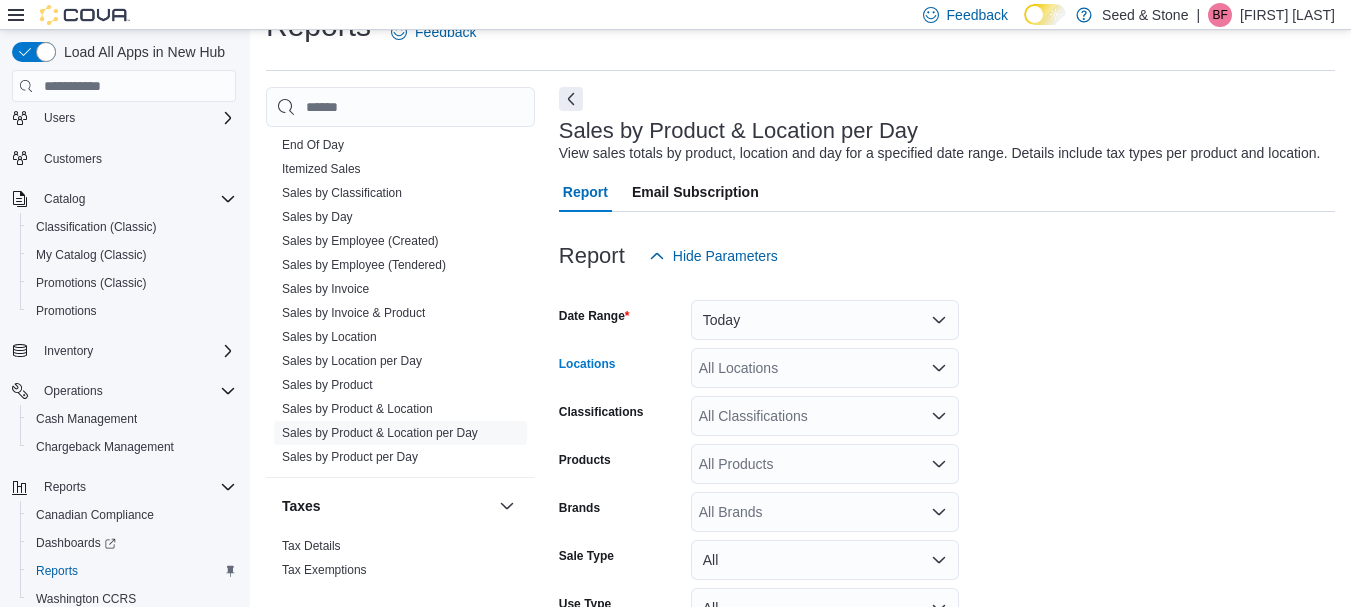 click 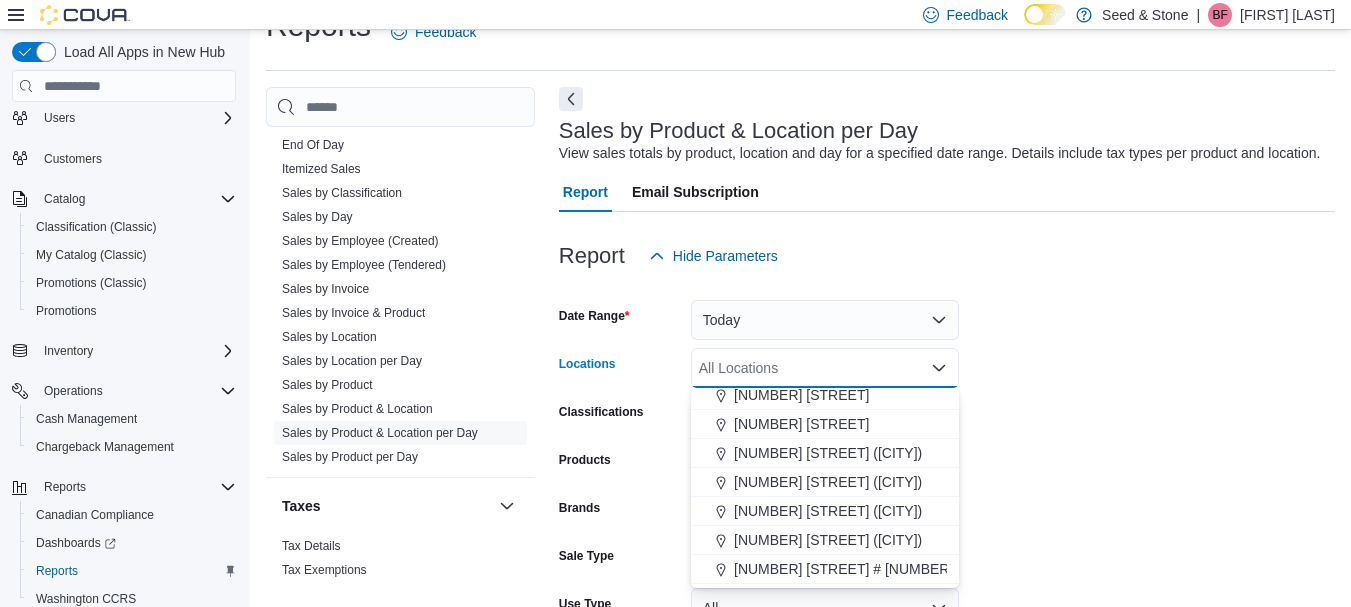 scroll, scrollTop: 72, scrollLeft: 0, axis: vertical 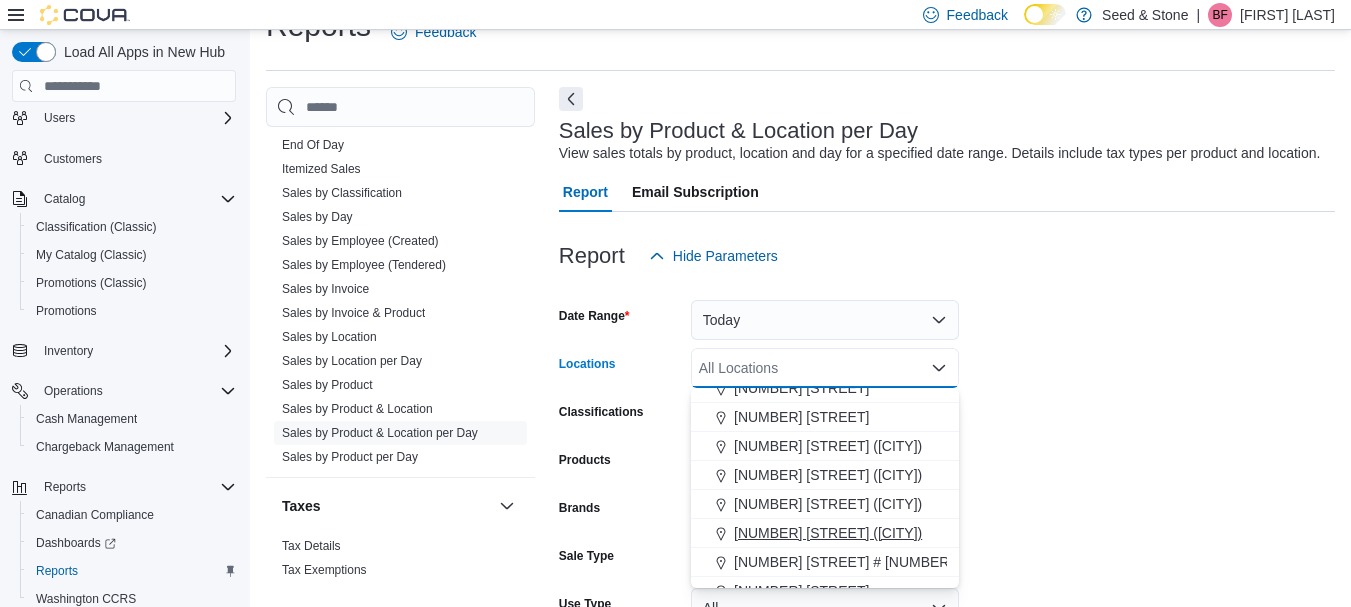 click on "[NUMBER] [STREET] ([CITY])" at bounding box center (828, 533) 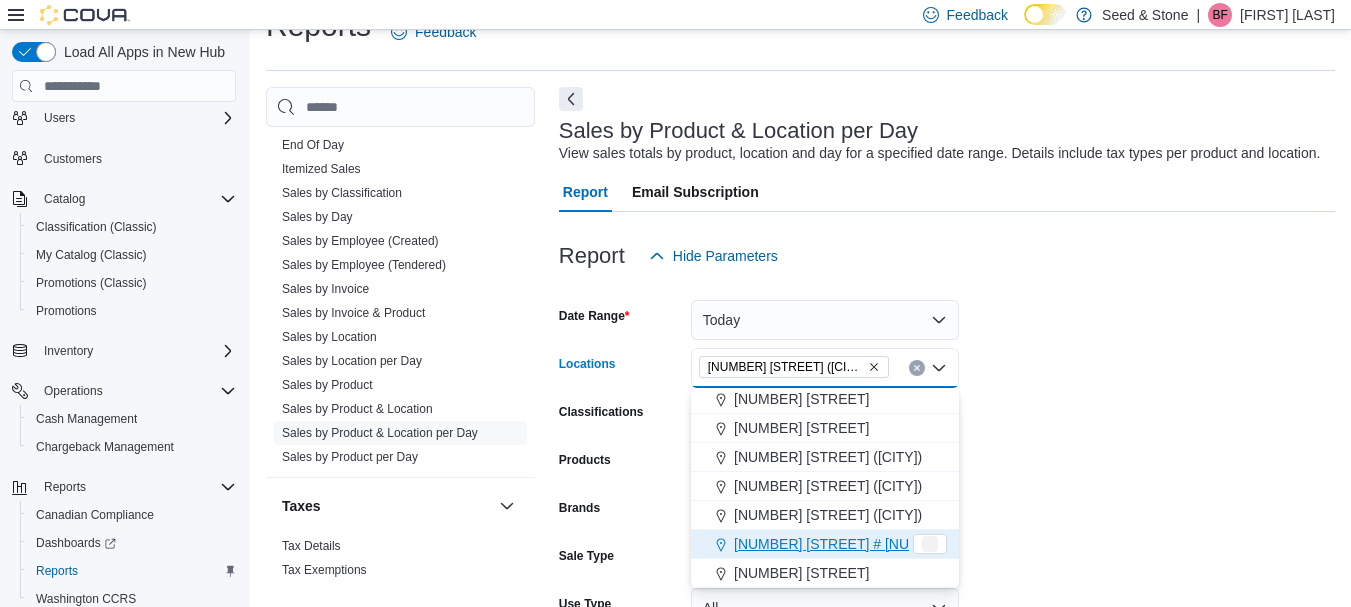 scroll, scrollTop: 61, scrollLeft: 0, axis: vertical 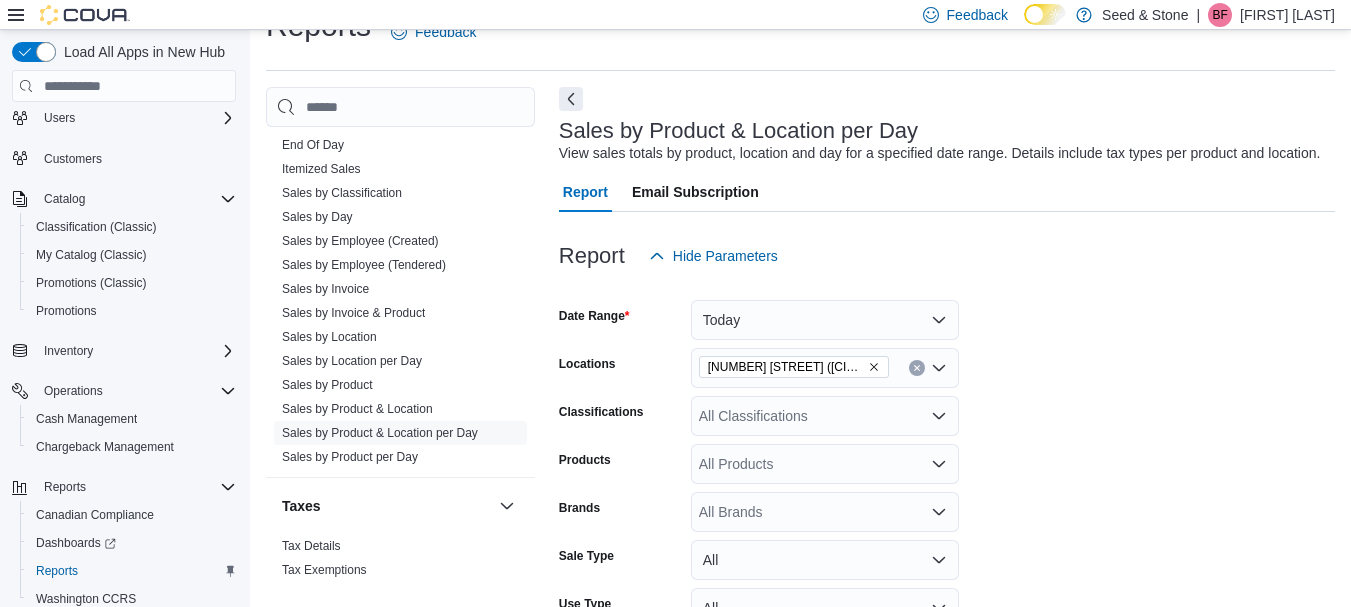 click on "Date Range Today Locations 616 Fort St. (Bay Centre) Classifications All Classifications Products All Products Brands All Brands Sale Type All Use Type All Is Delivery All Export  Run Report" at bounding box center (947, 504) 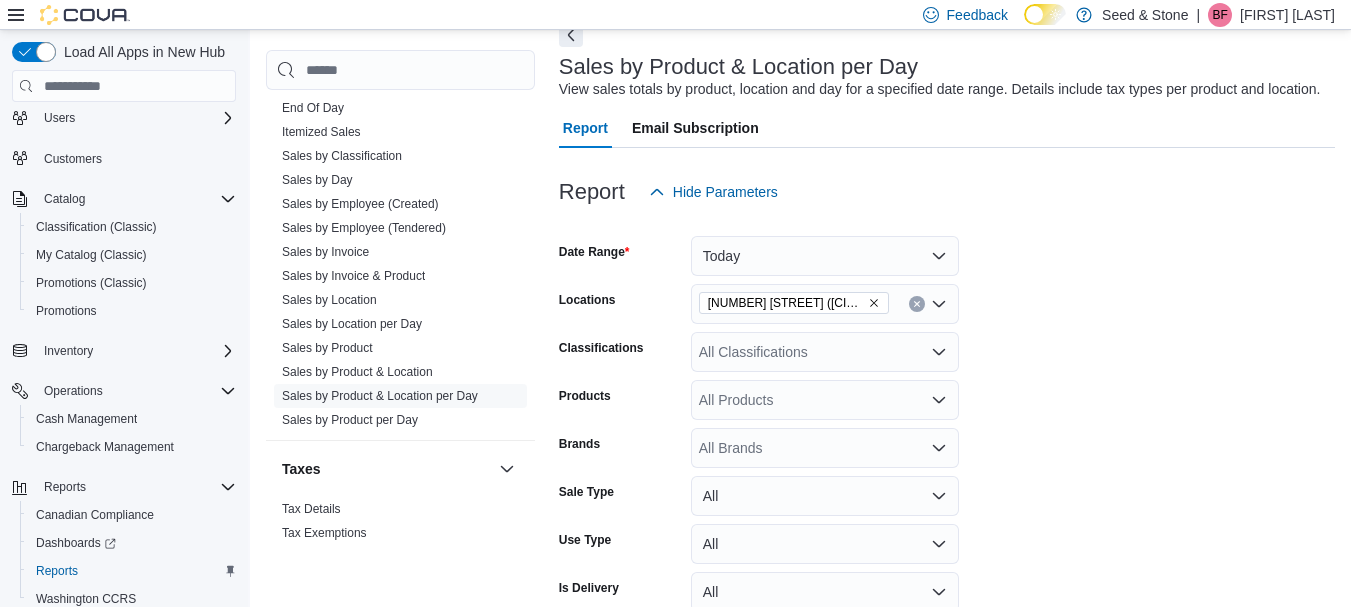 scroll, scrollTop: 205, scrollLeft: 0, axis: vertical 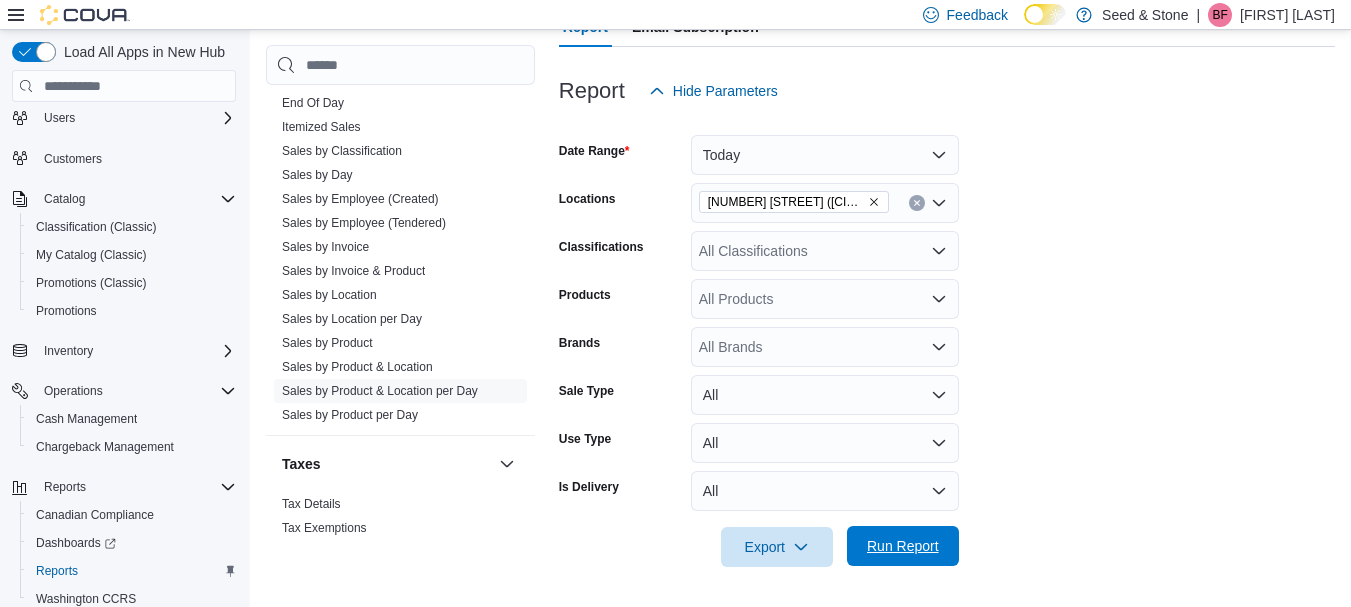 click on "Run Report" at bounding box center (903, 546) 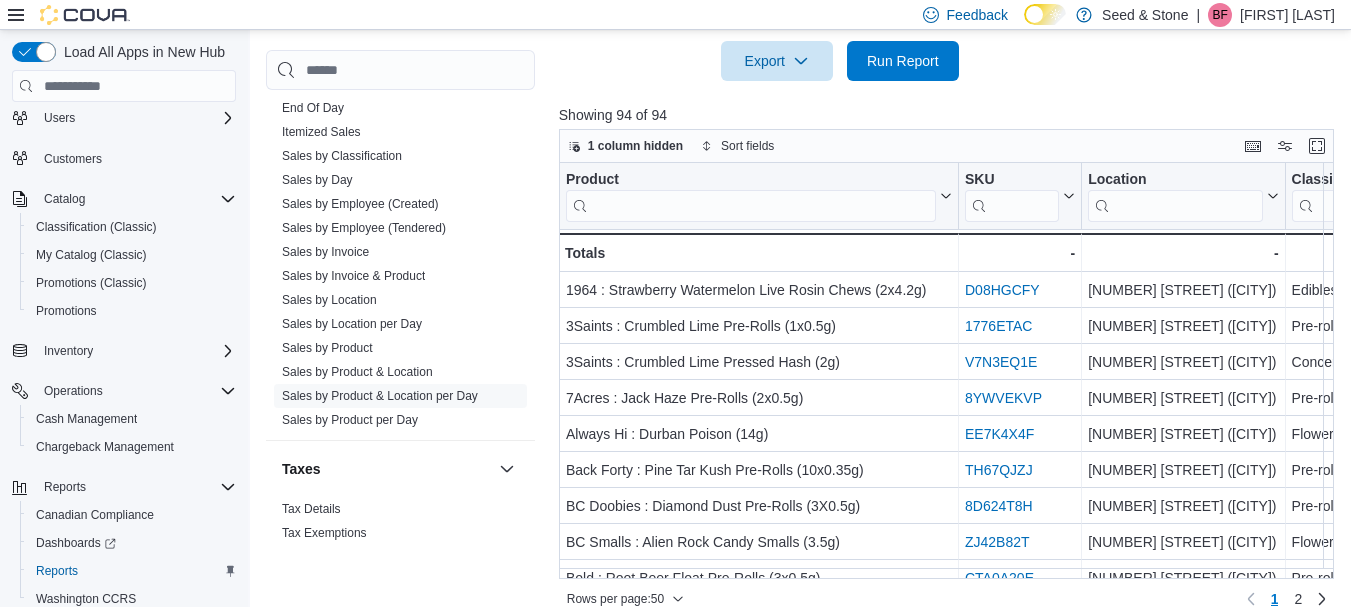 scroll, scrollTop: 698, scrollLeft: 0, axis: vertical 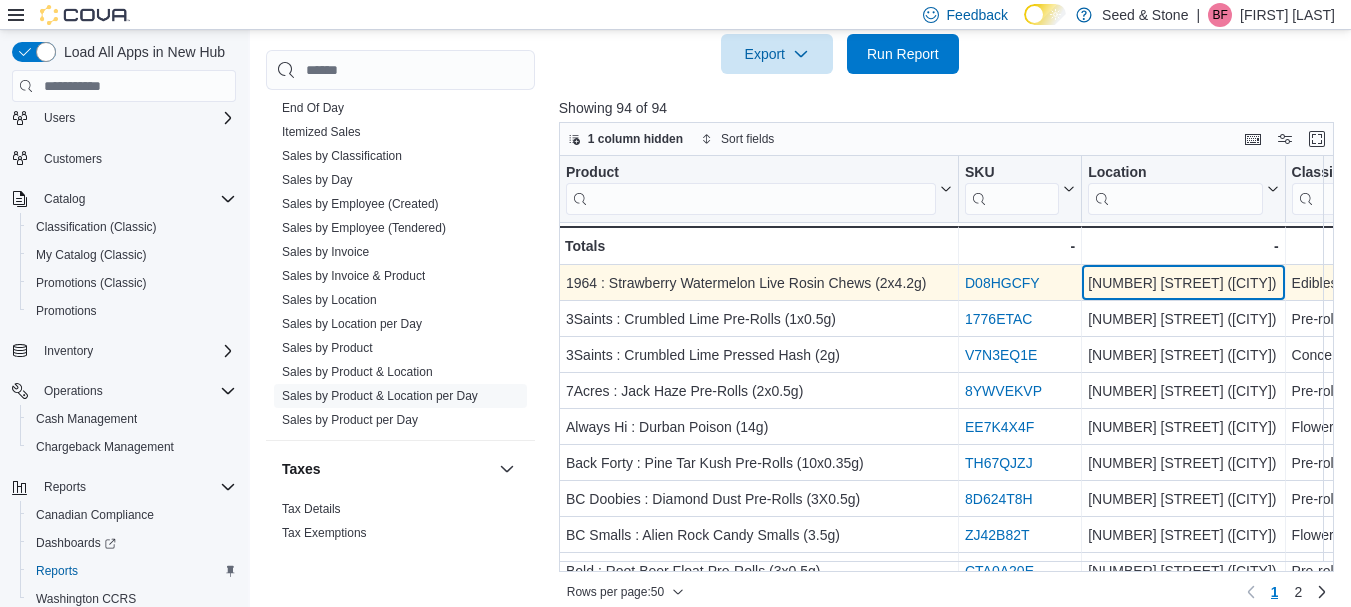 click on "[NUMBER] [STREET] ([CITY])" at bounding box center [1183, 284] 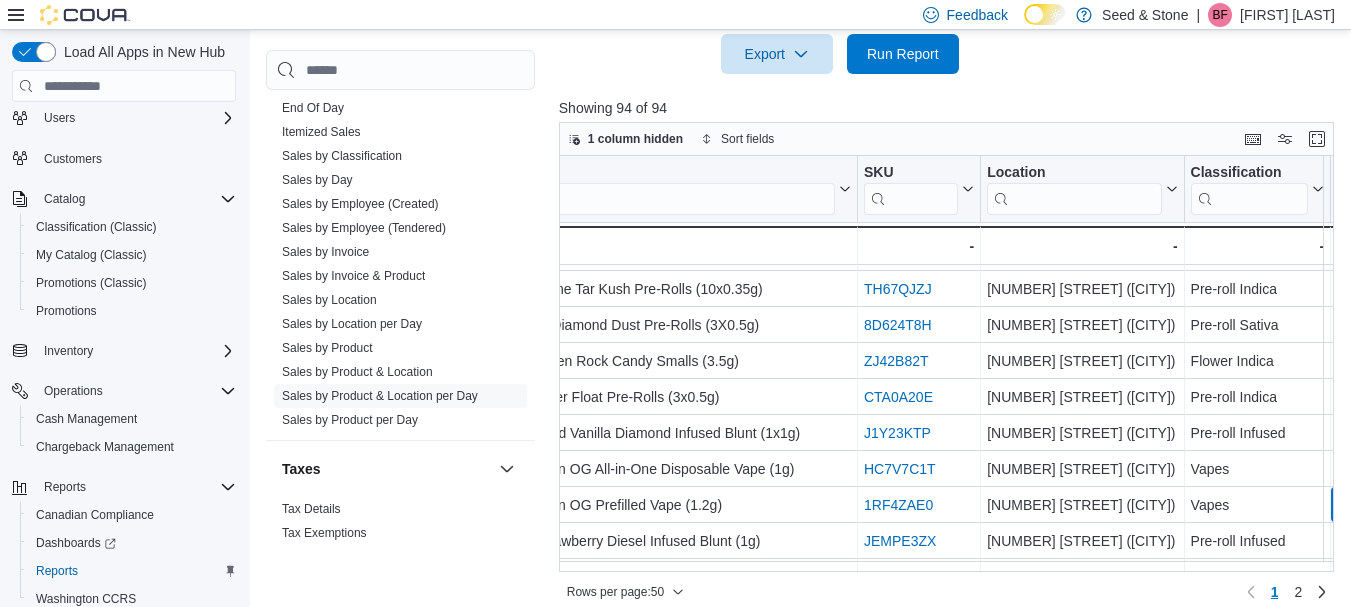 scroll, scrollTop: 174, scrollLeft: 250, axis: both 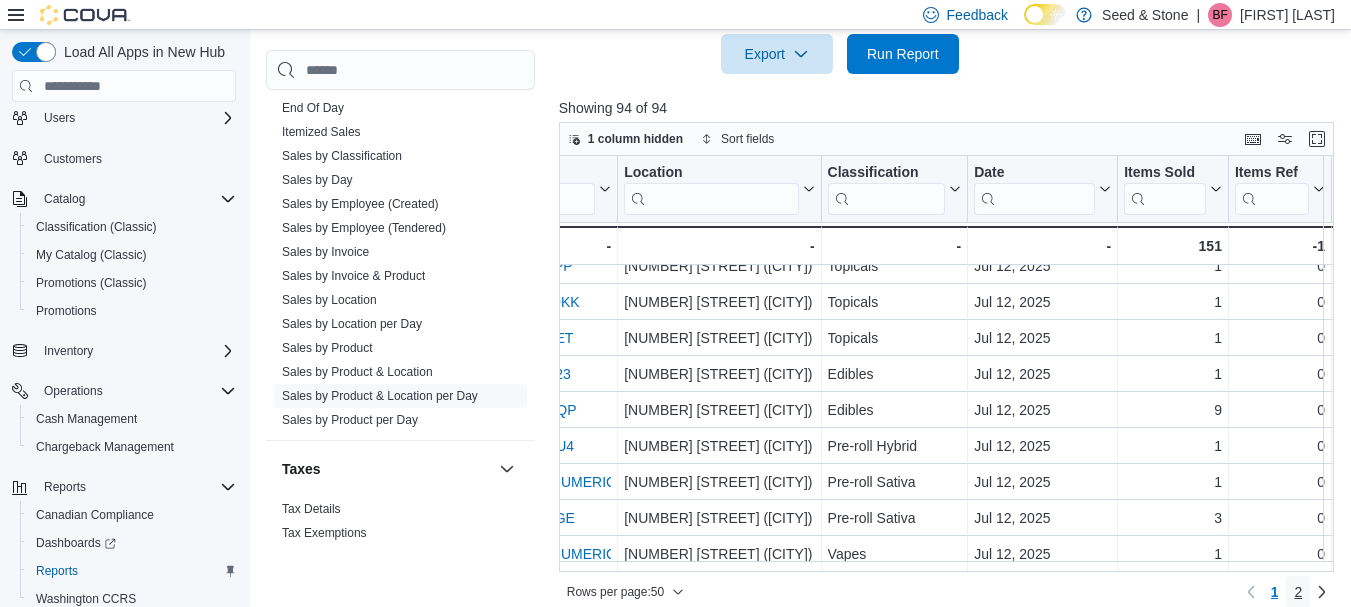 click on "2" at bounding box center [1298, 592] 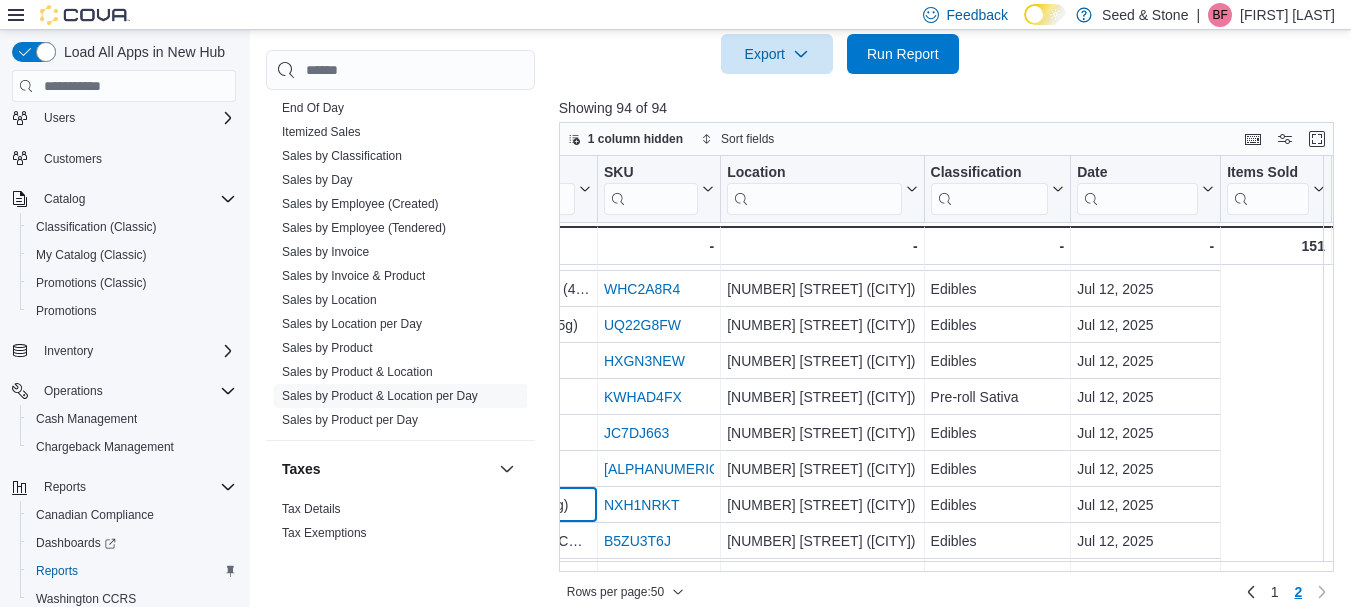 scroll, scrollTop: 246, scrollLeft: 0, axis: vertical 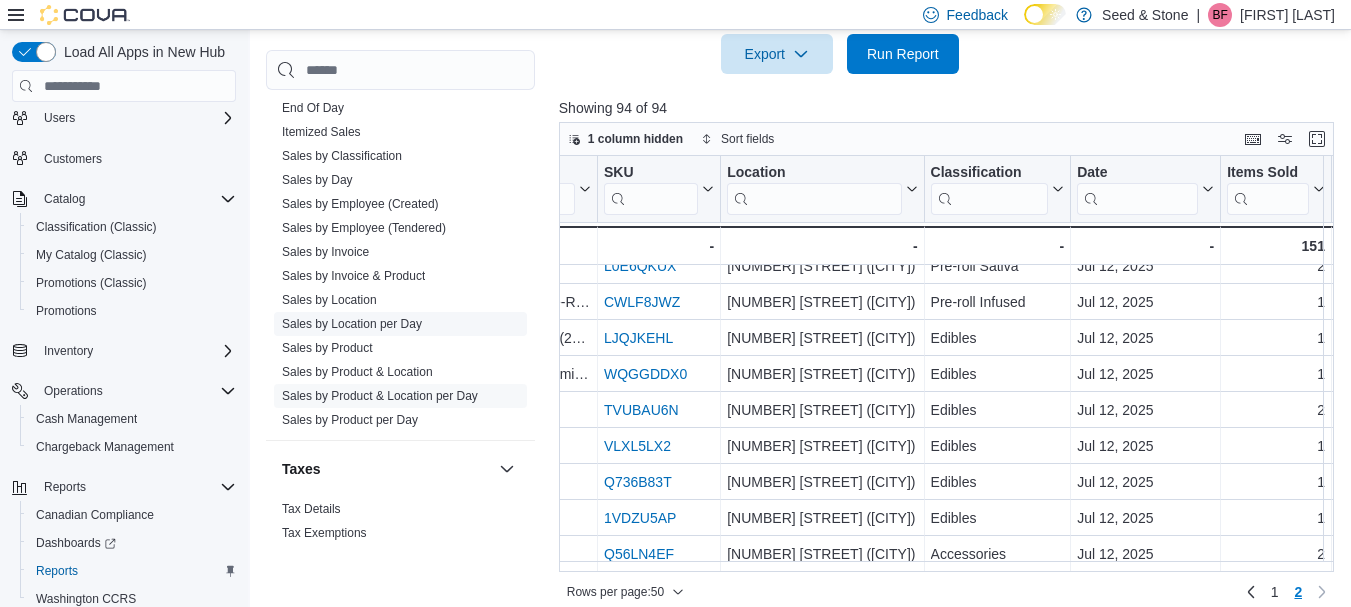 click on "Sales by Location per Day" at bounding box center [352, 324] 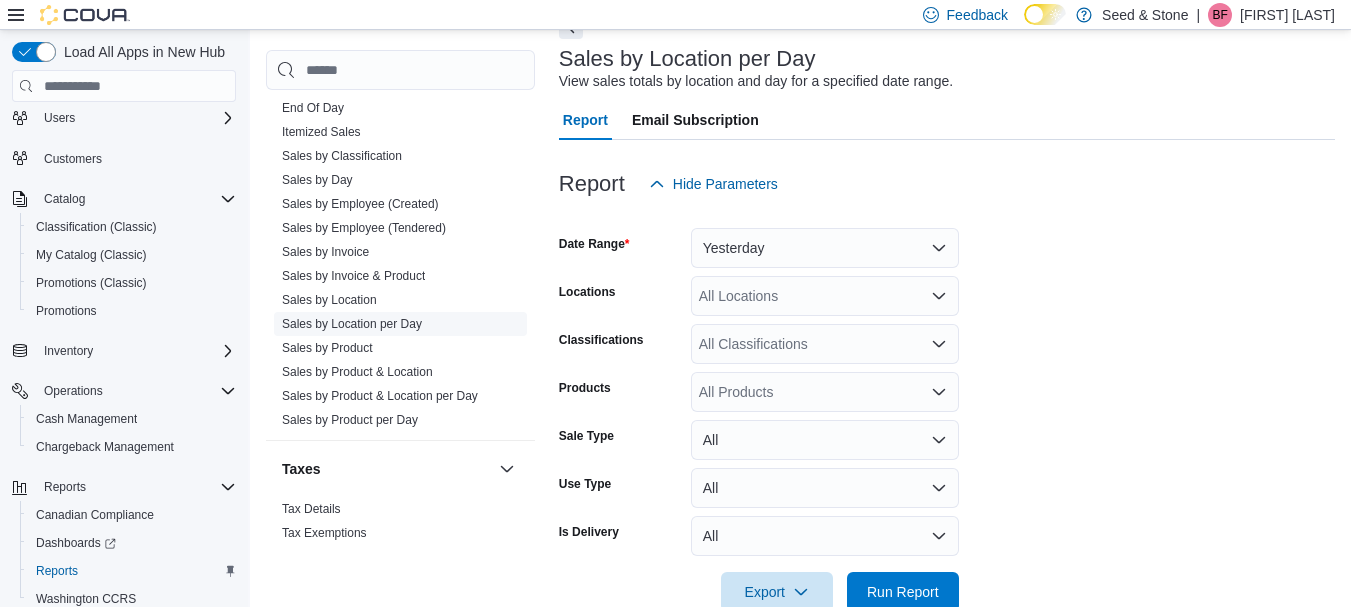 scroll, scrollTop: 46, scrollLeft: 0, axis: vertical 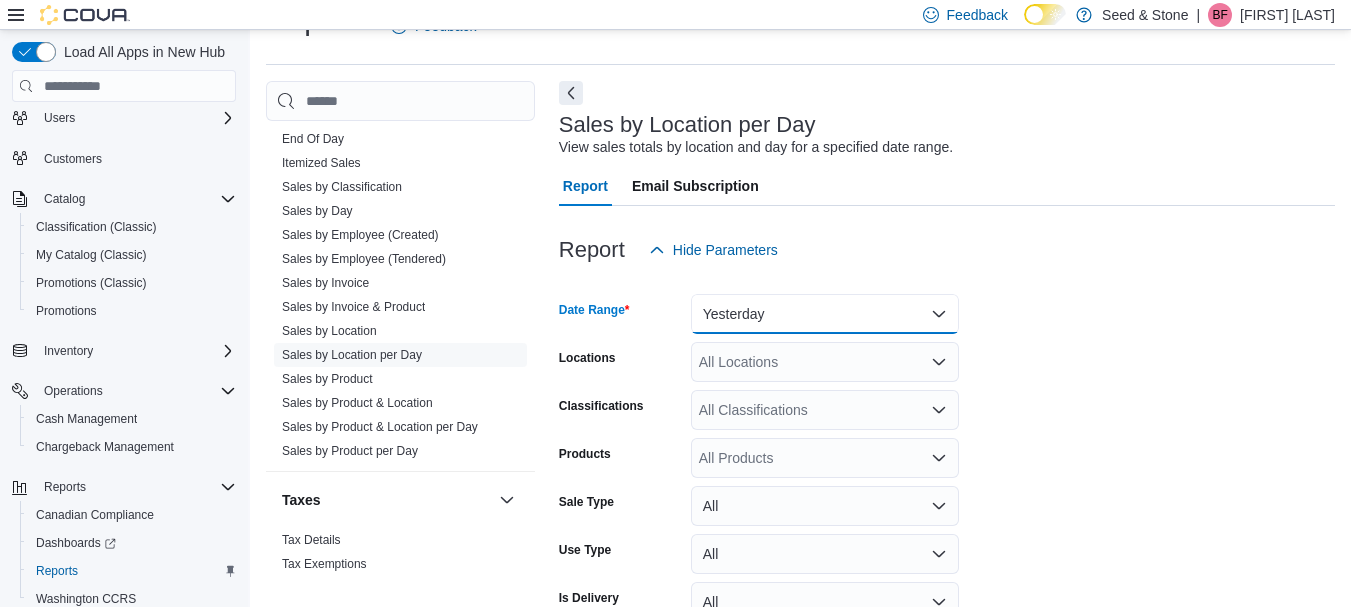 click on "Yesterday" at bounding box center [825, 314] 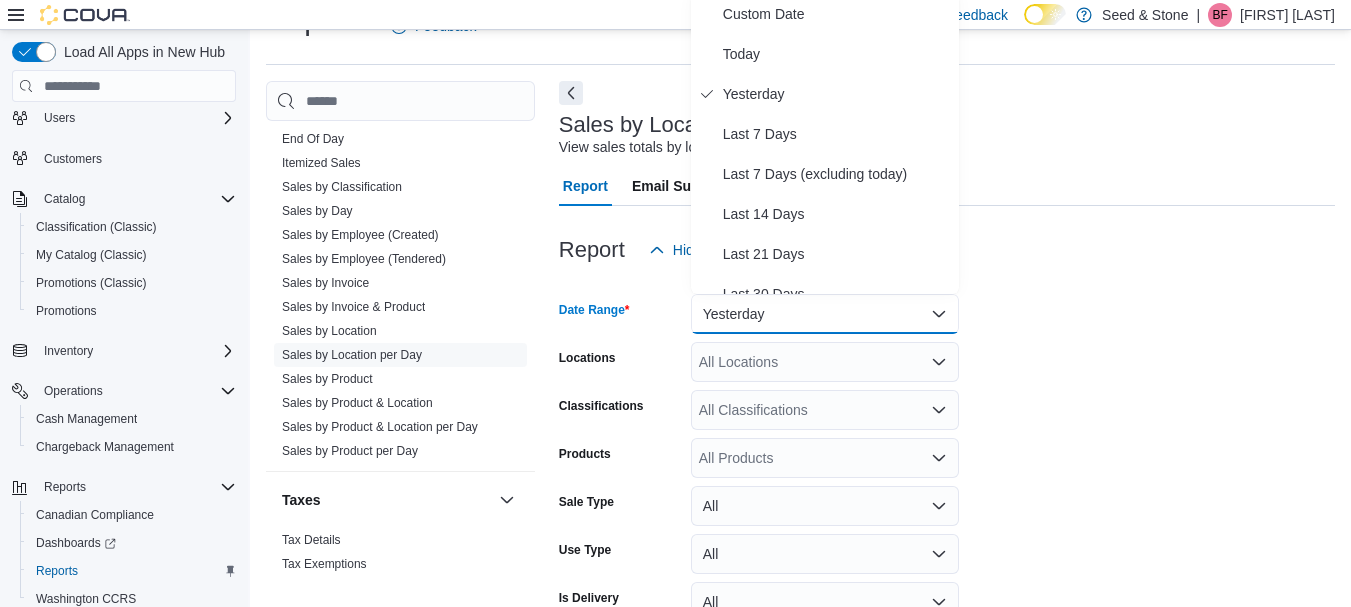 scroll, scrollTop: 40, scrollLeft: 0, axis: vertical 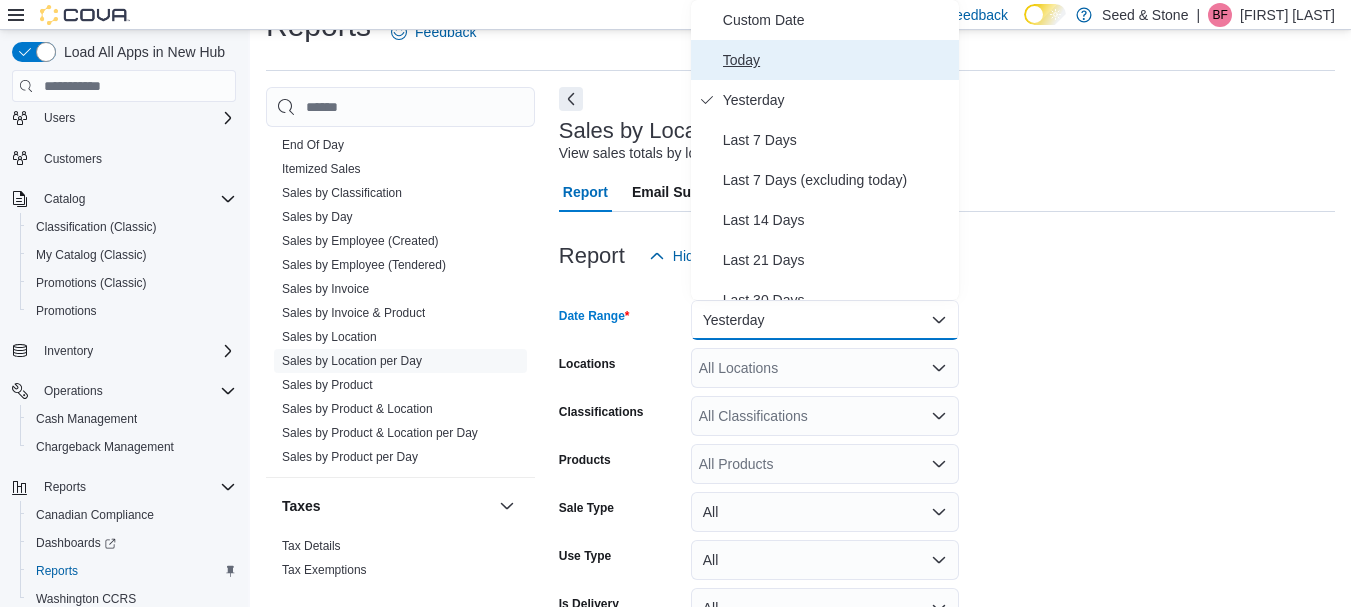 click on "Today" at bounding box center (837, 60) 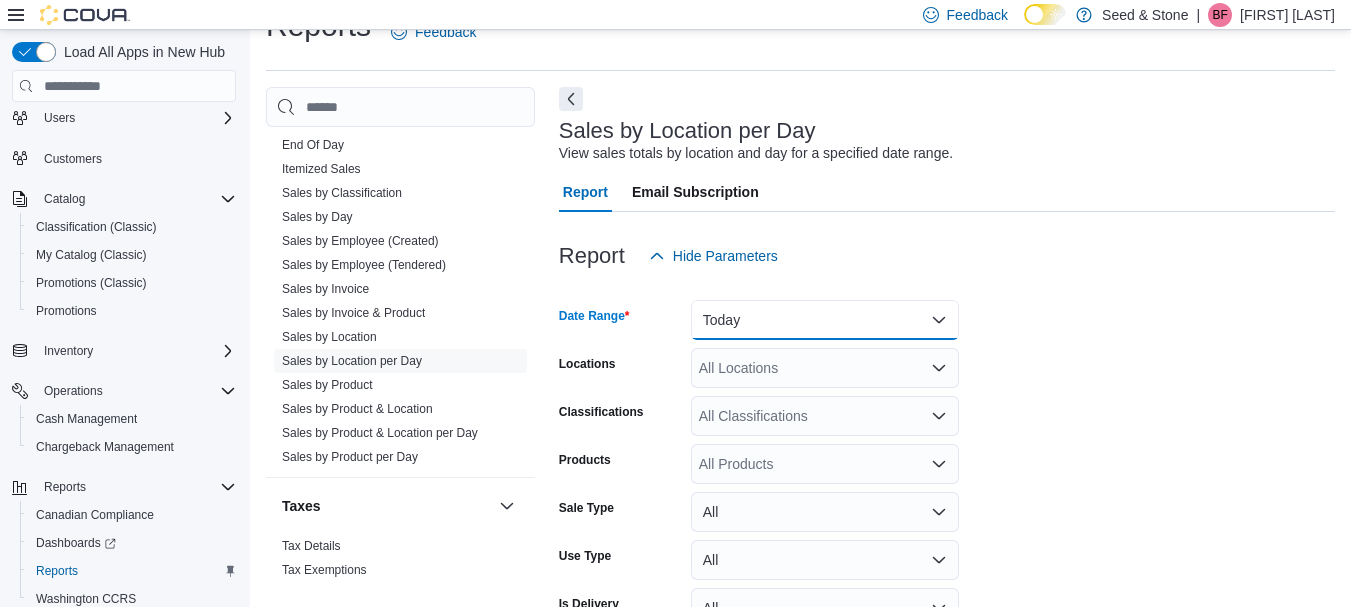scroll, scrollTop: 157, scrollLeft: 0, axis: vertical 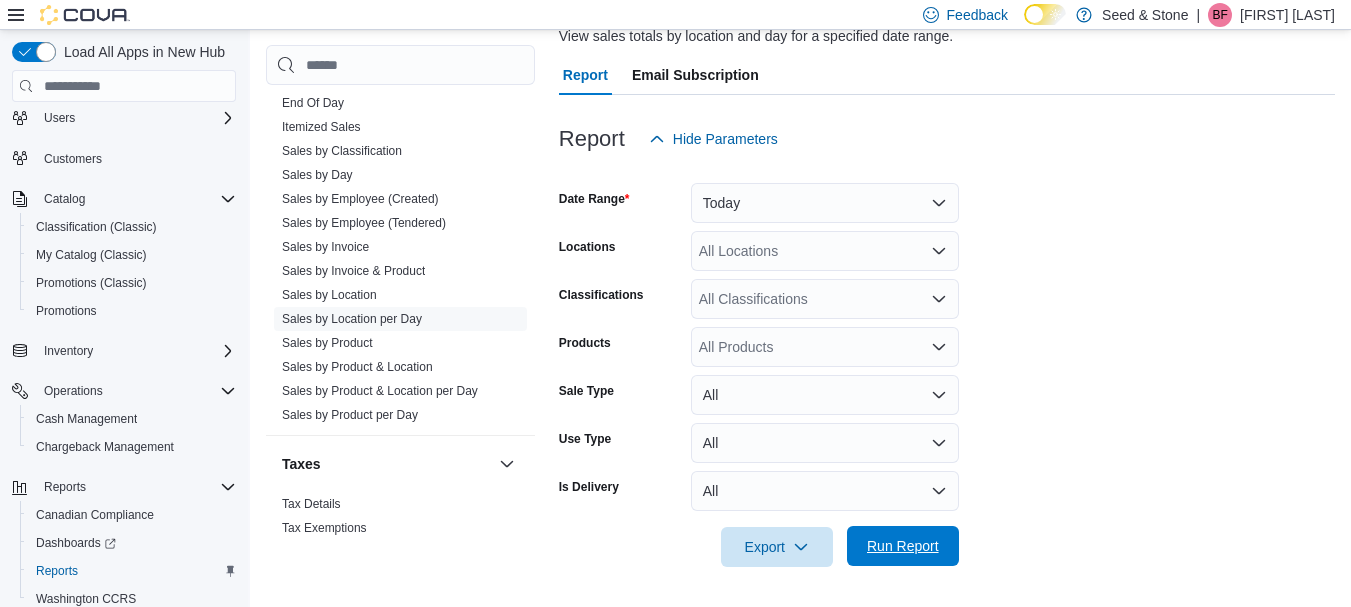 click on "Run Report" at bounding box center [903, 546] 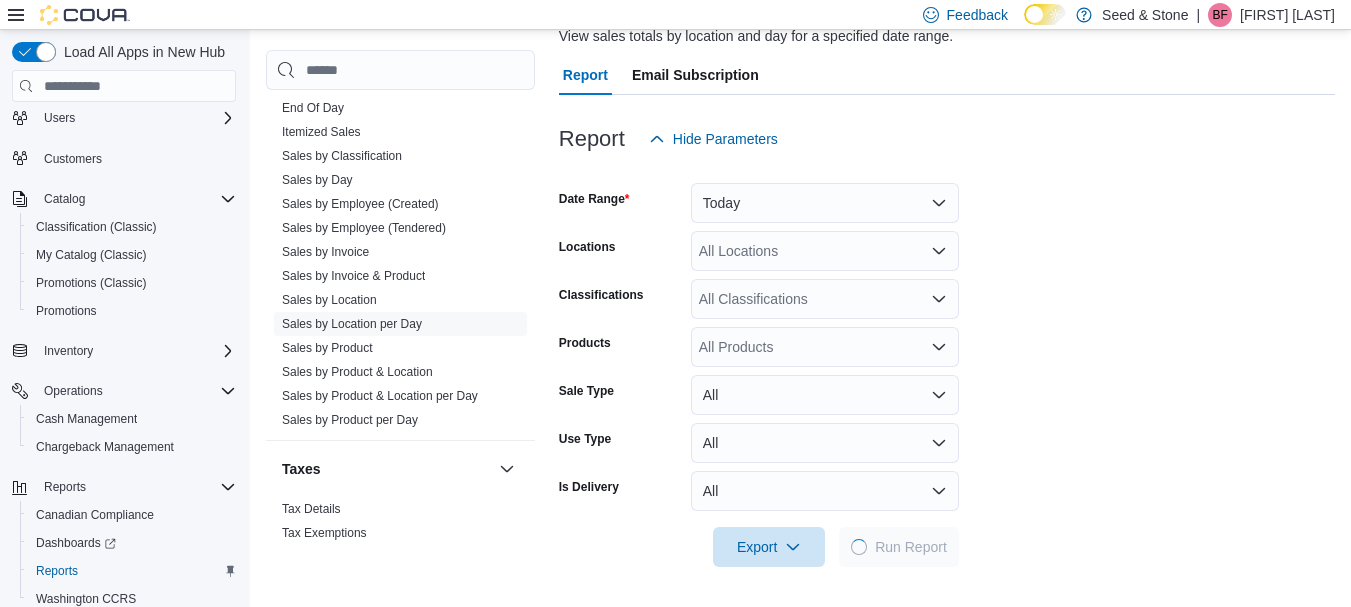 click on "Date Range Today Locations All Locations Classifications All Classifications Products All Products Sale Type All Use Type All Is Delivery All Export  Run Report" at bounding box center (947, 363) 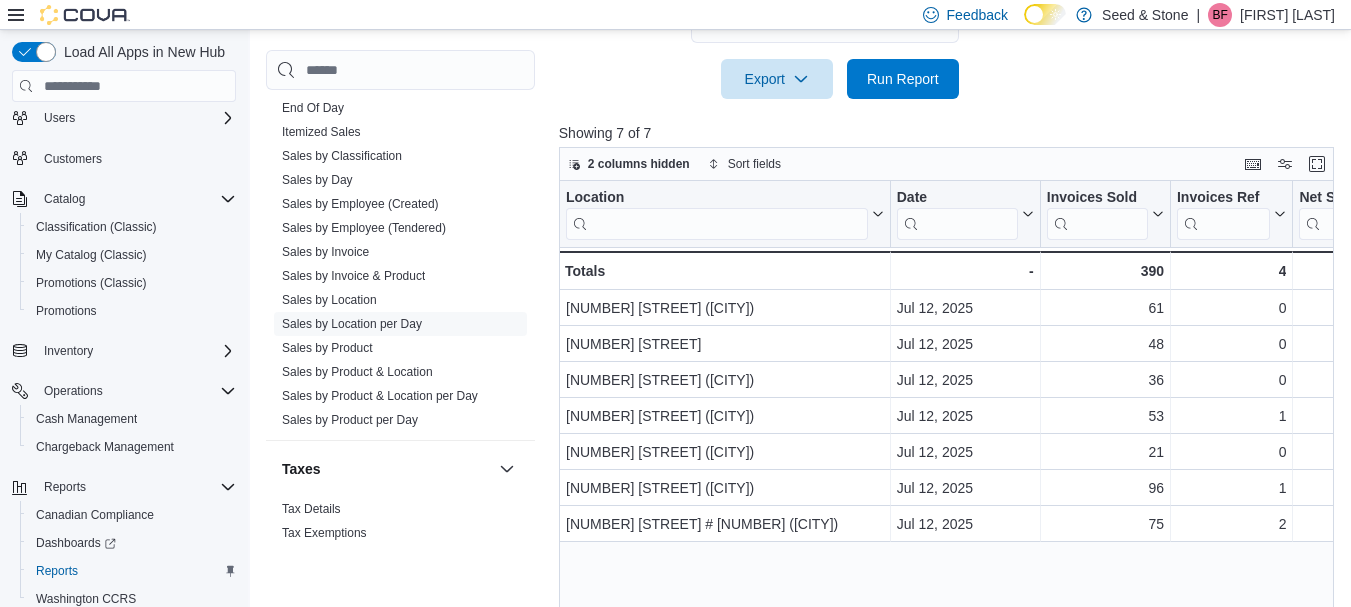 scroll, scrollTop: 628, scrollLeft: 0, axis: vertical 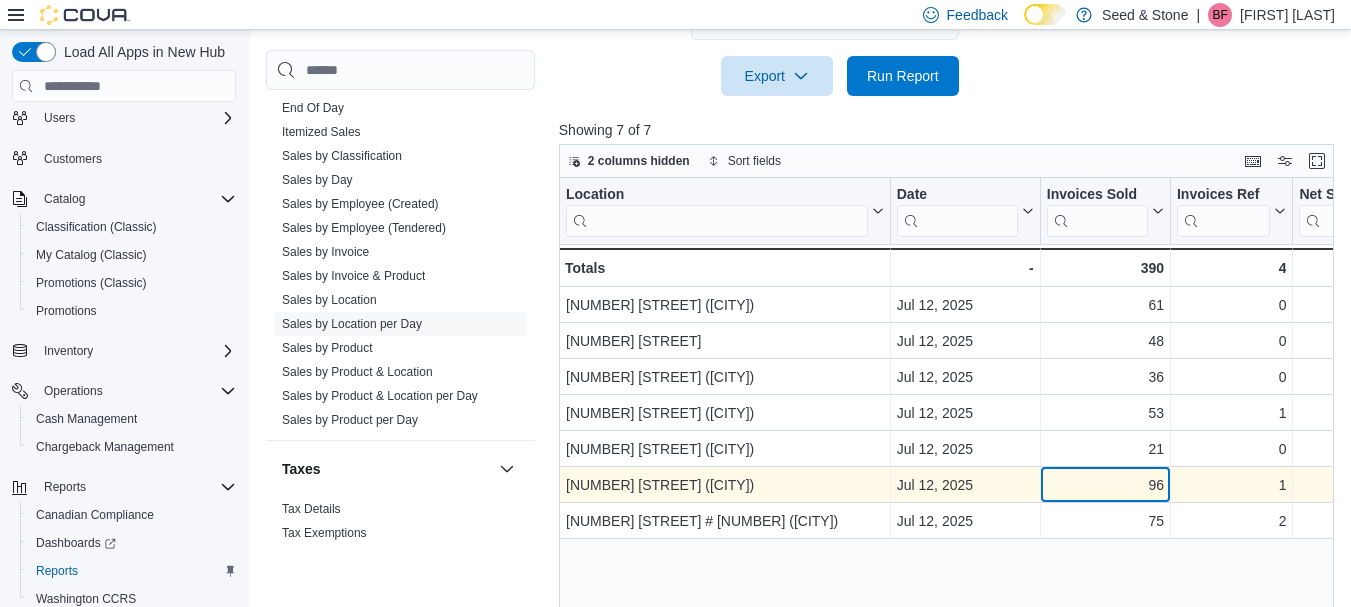 click on "96 -  Invoices Sold, column 3, row 6" at bounding box center [1106, 486] 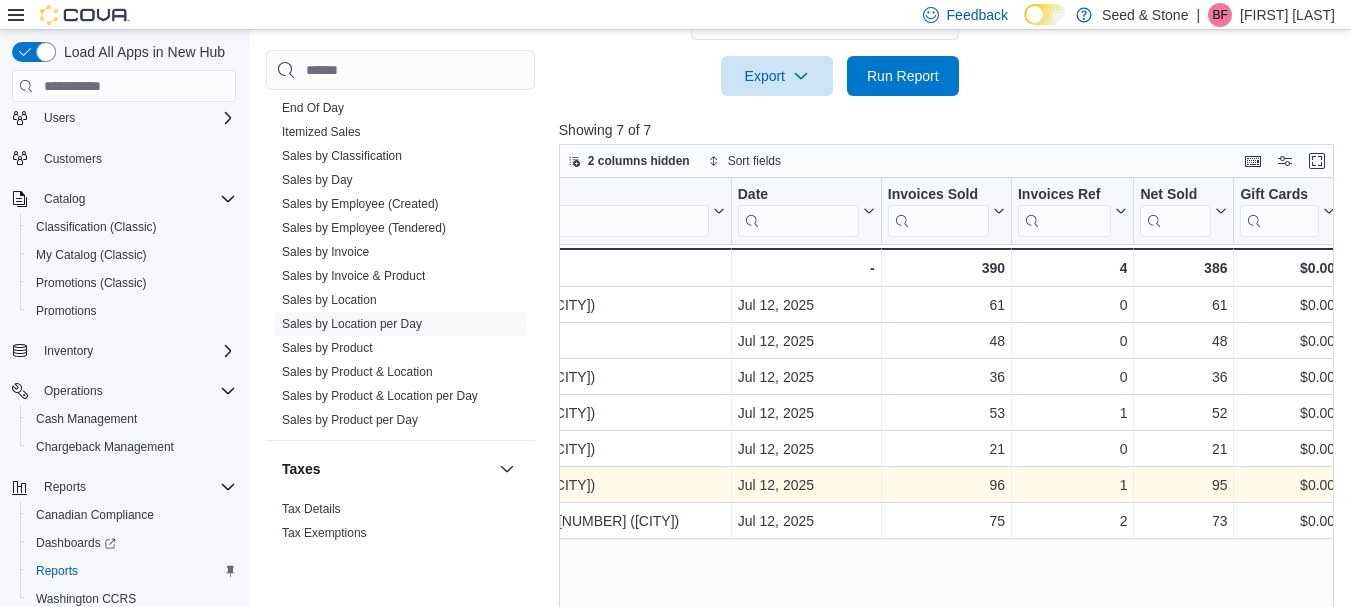 scroll, scrollTop: 0, scrollLeft: 280, axis: horizontal 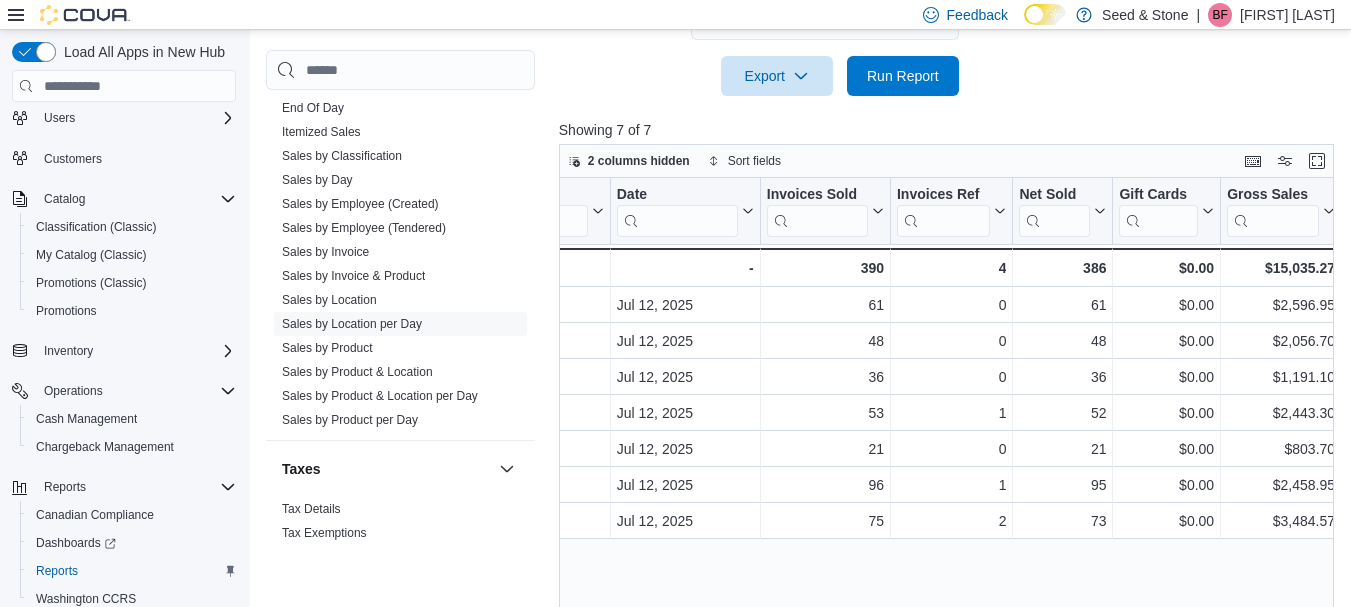 click on "Date Range Today Locations All Locations Classifications All Classifications Products All Products Sale Type All Use Type All Is Delivery All Export  Run Report" at bounding box center (950, -108) 